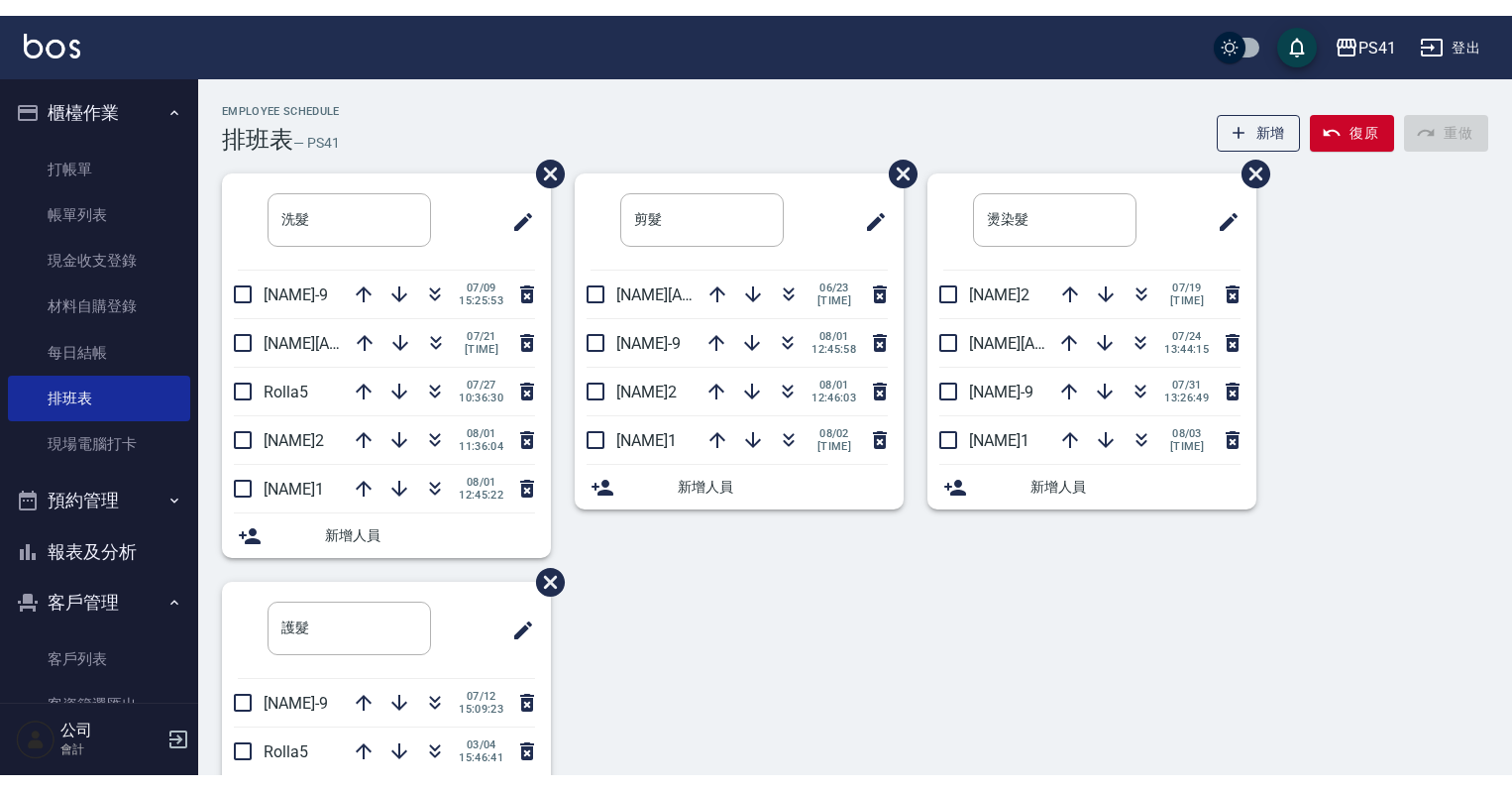 scroll, scrollTop: 0, scrollLeft: 0, axis: both 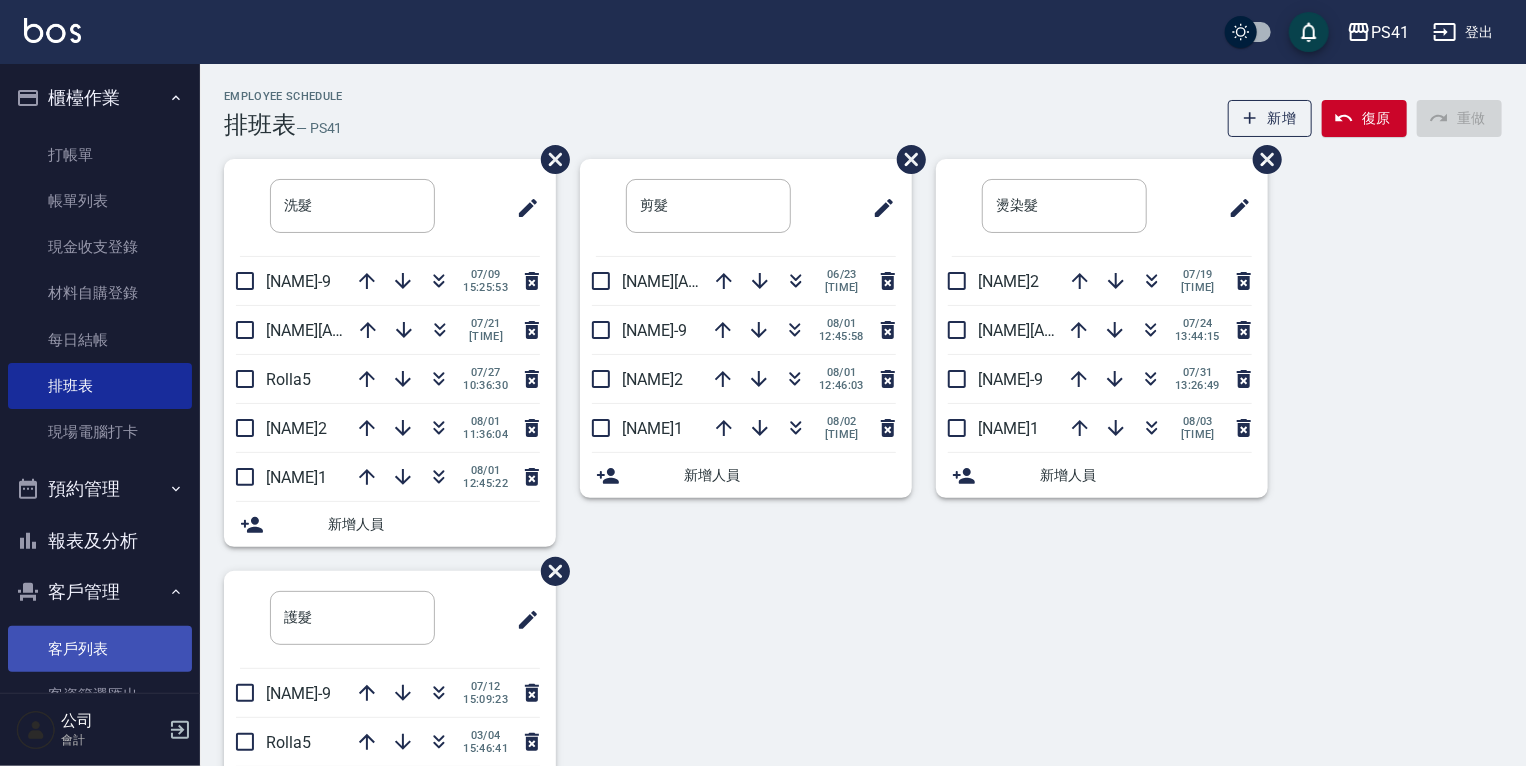 drag, startPoint x: 124, startPoint y: 636, endPoint x: 131, endPoint y: 667, distance: 31.780497 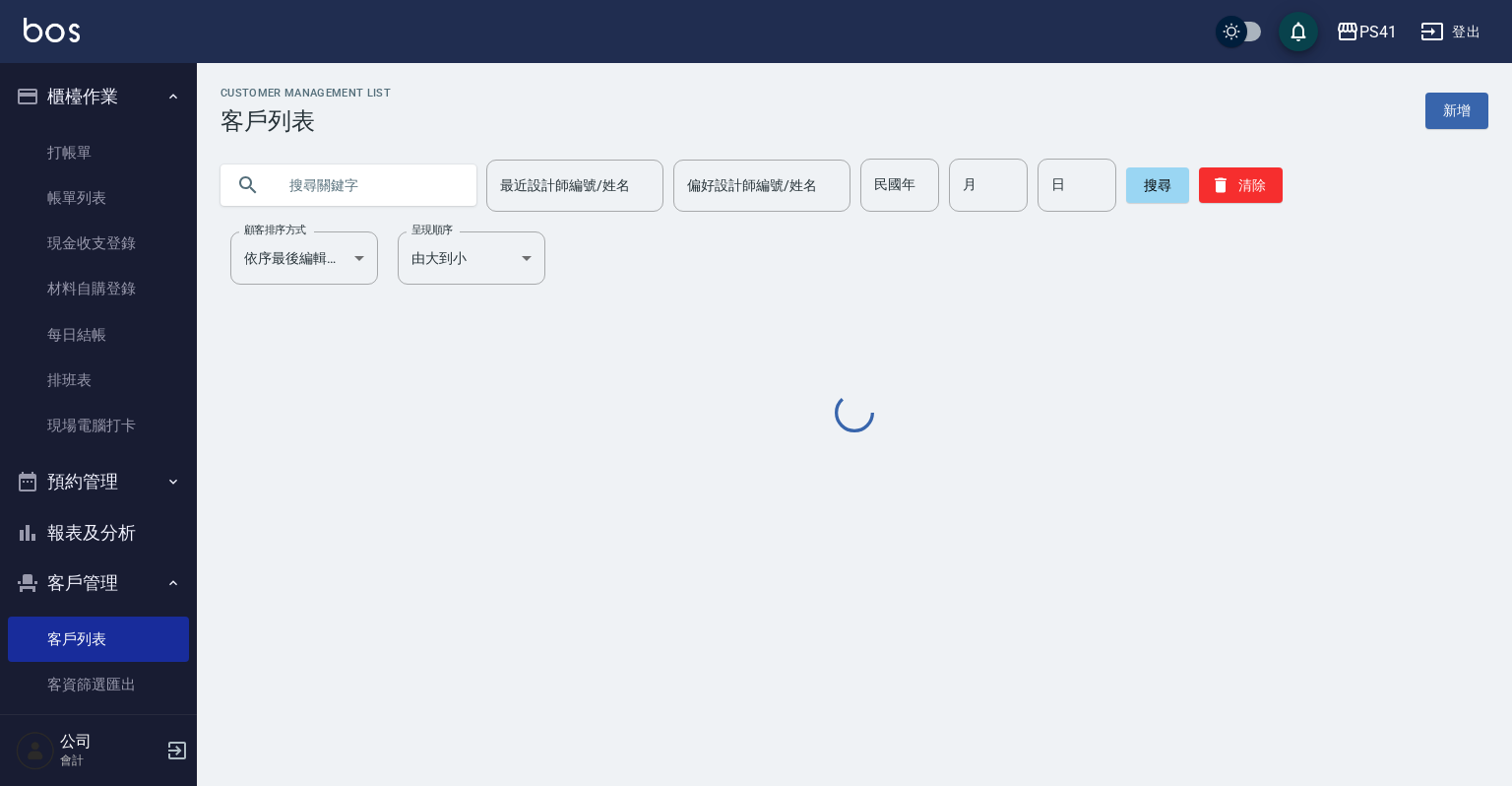 click at bounding box center (368, 185) 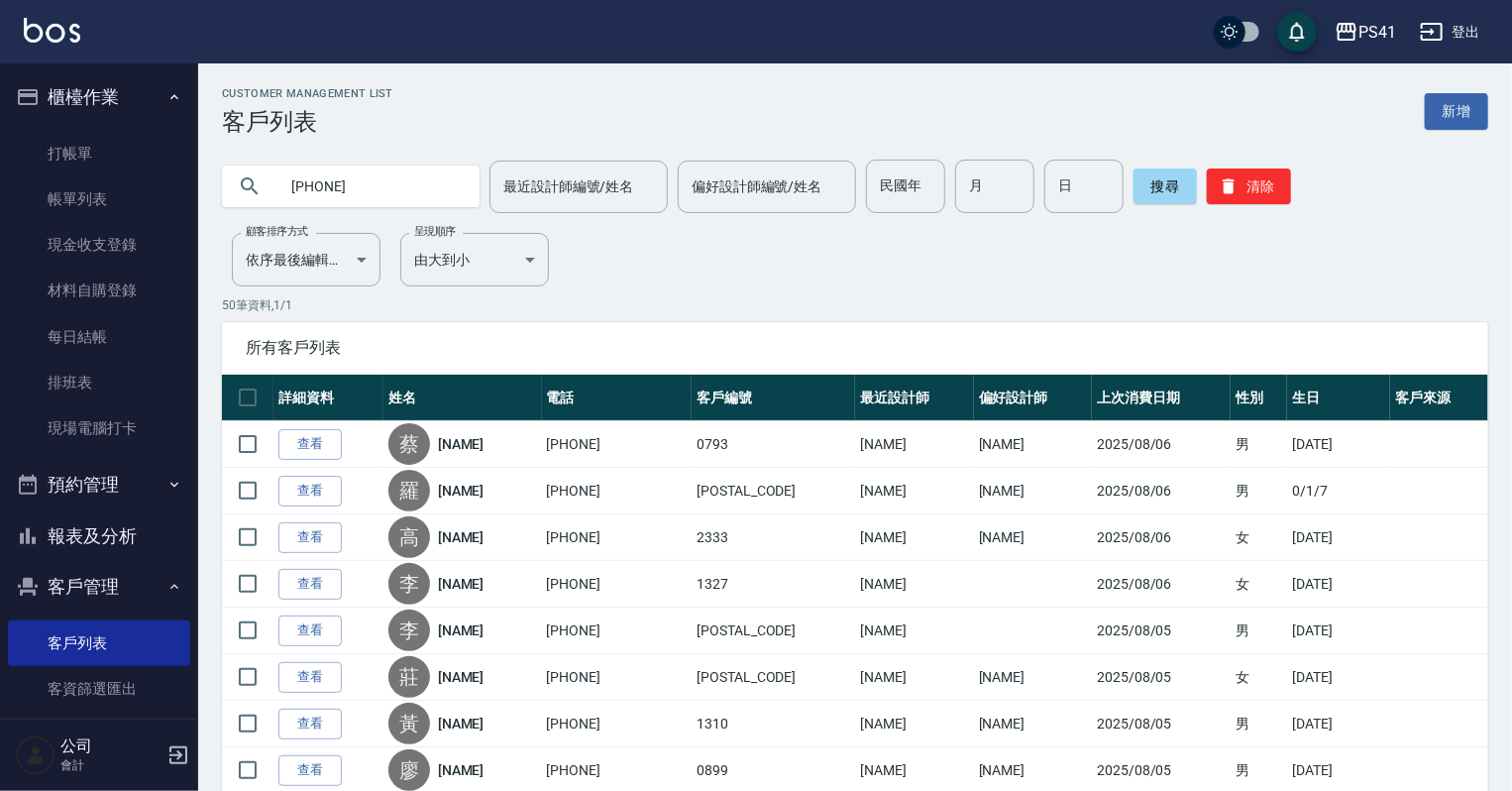 type on "[PHONE]" 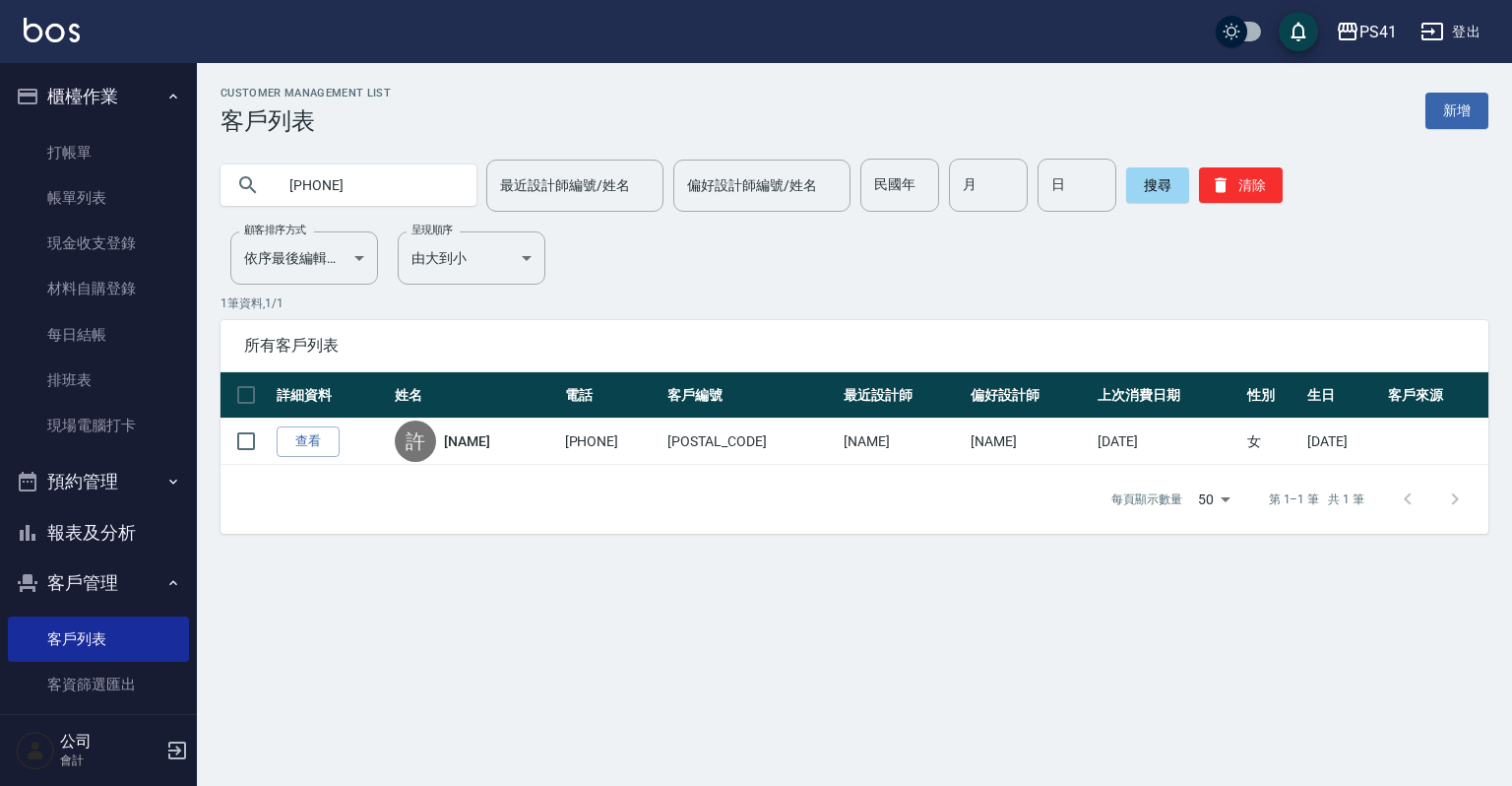 click on "查看" at bounding box center (308, 441) 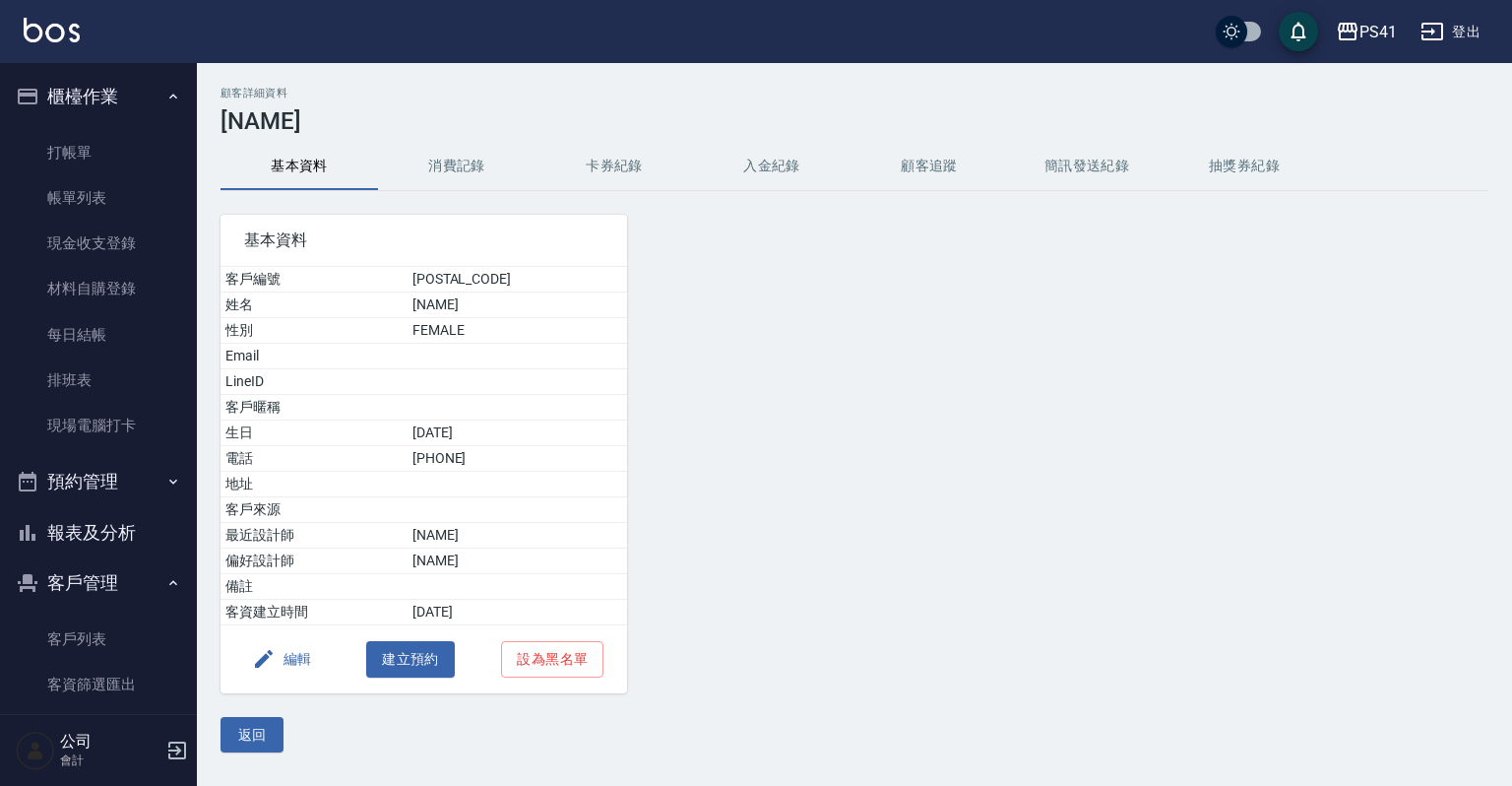 click on "消費記錄" at bounding box center (457, 166) 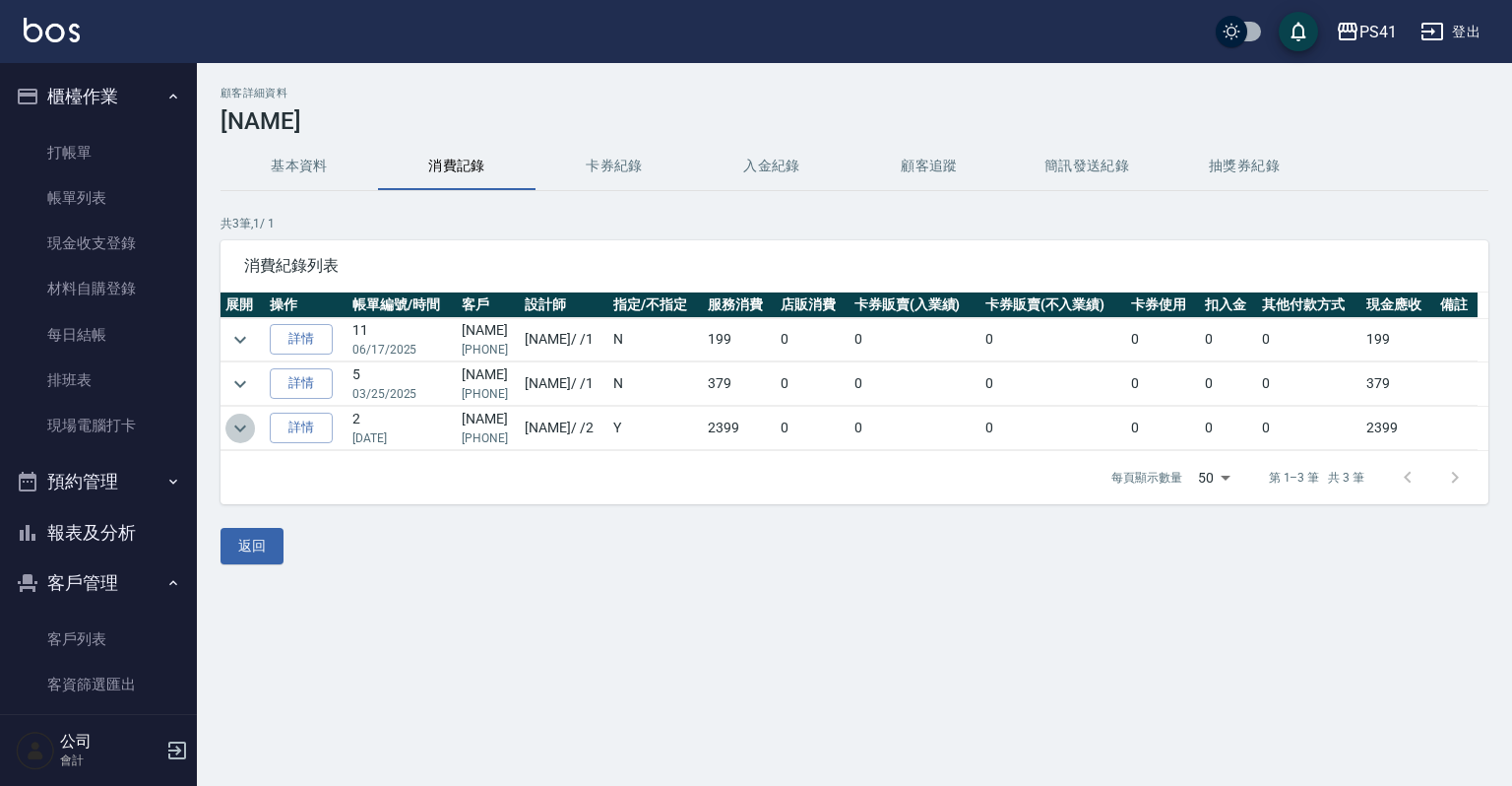 click 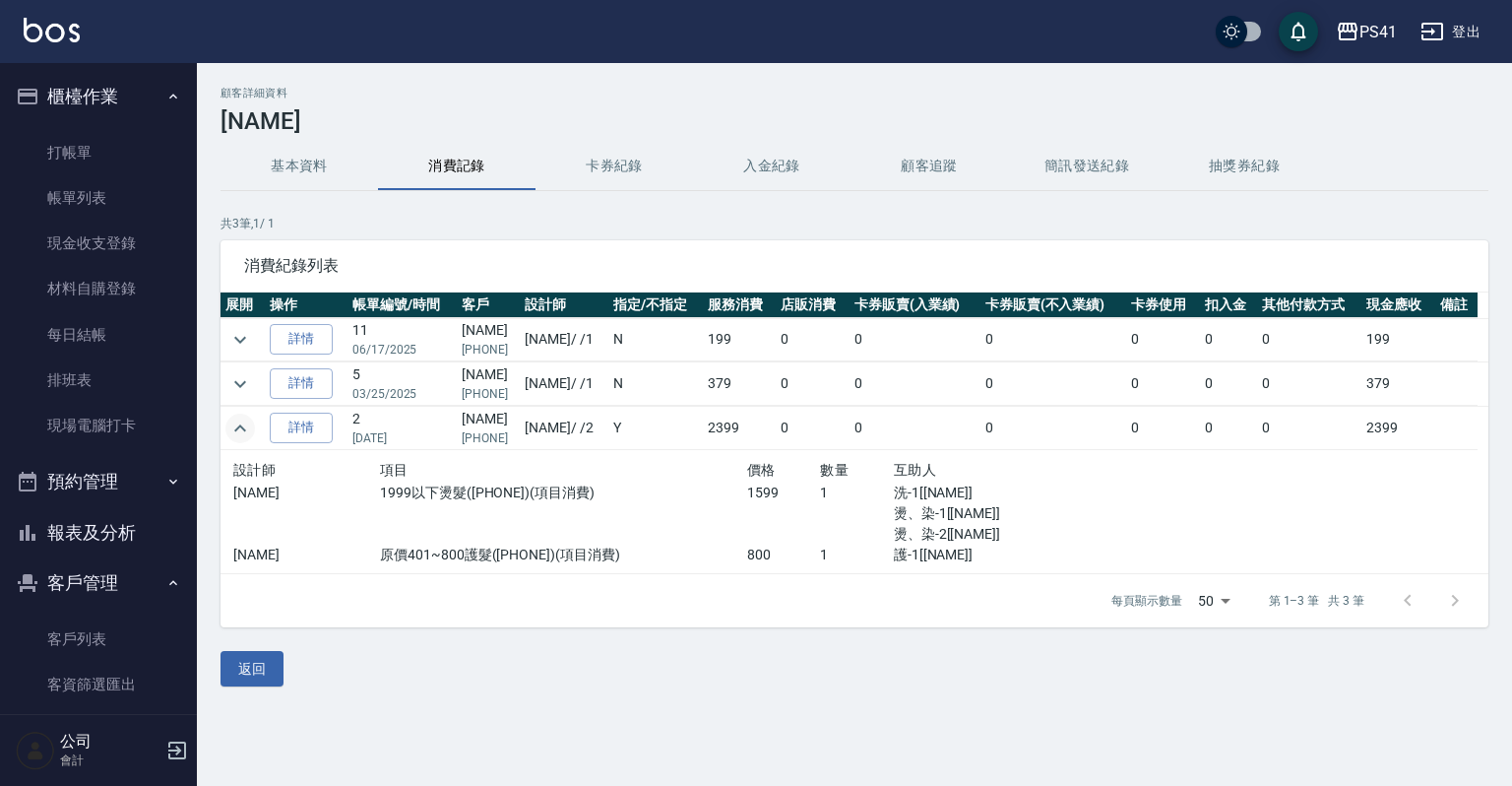 click 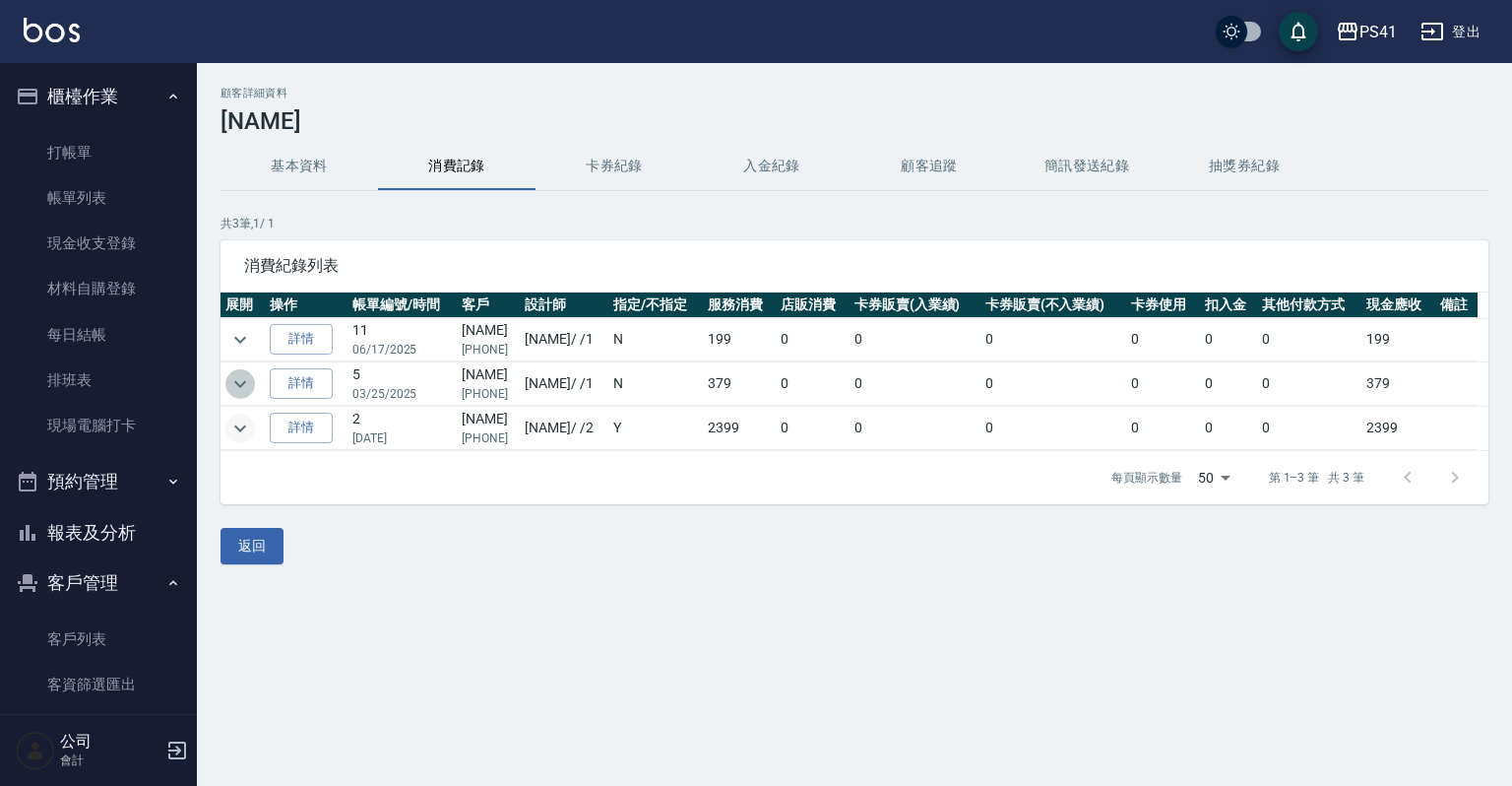 click 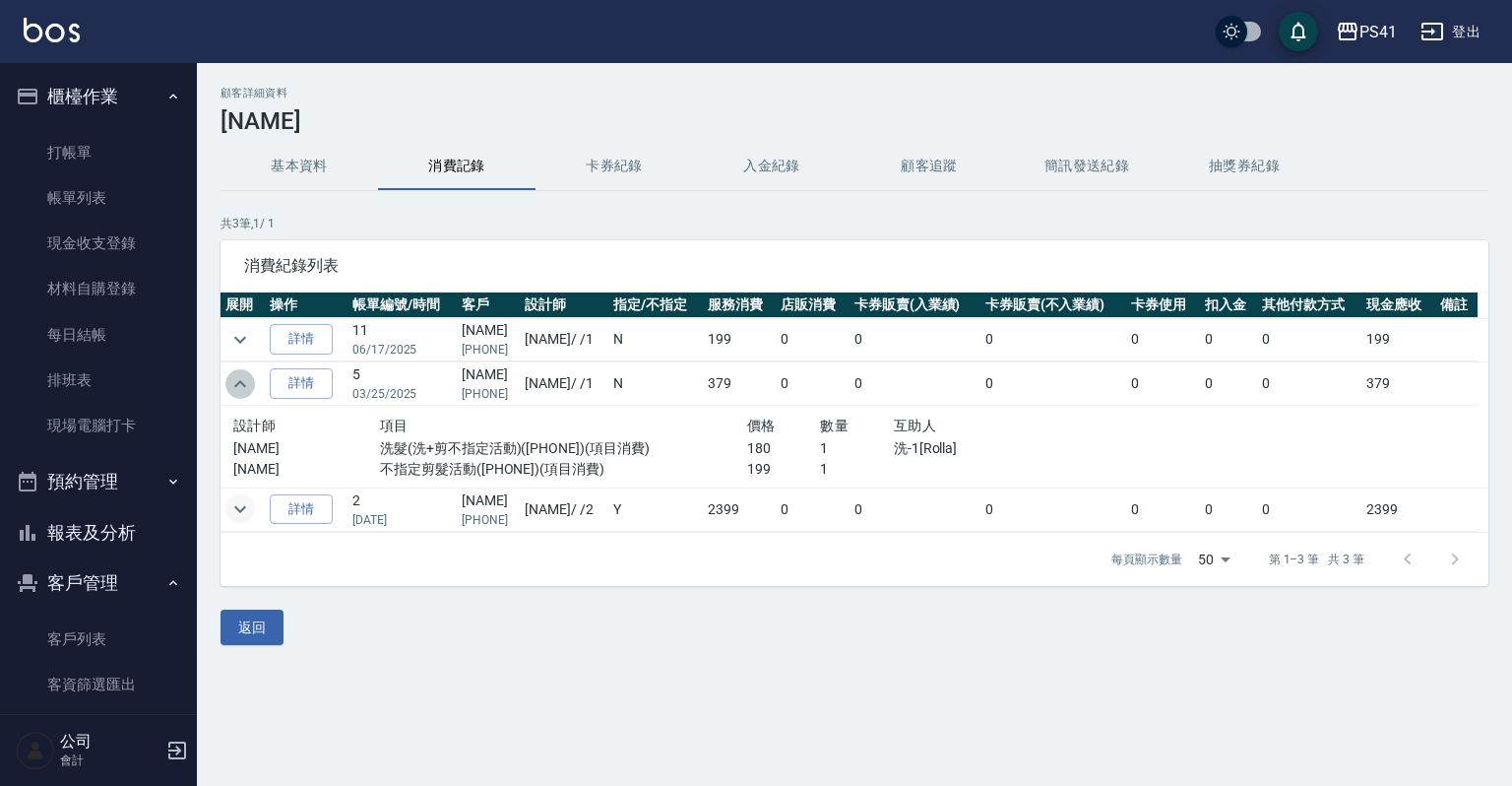 click 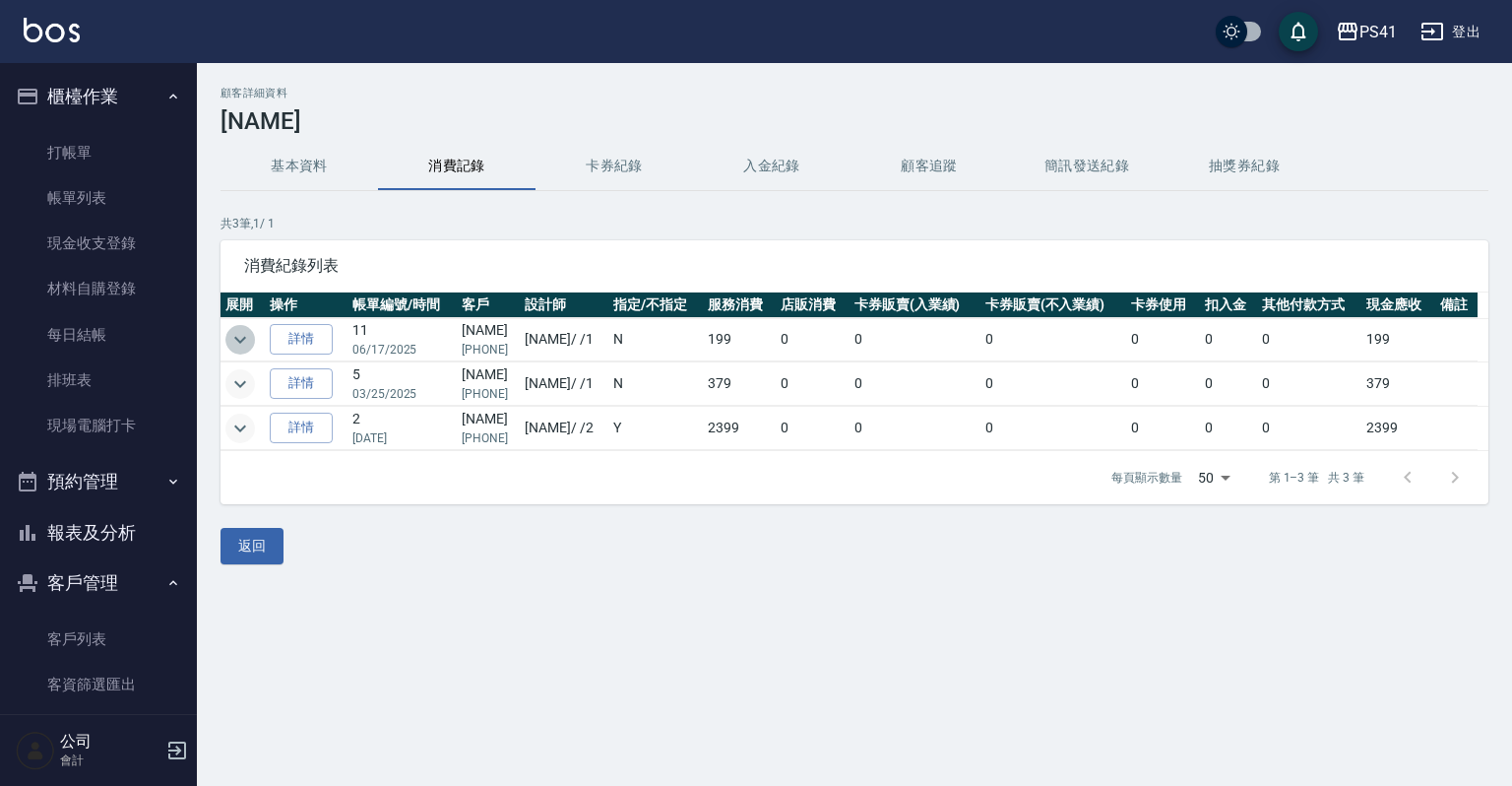 click at bounding box center [240, 340] 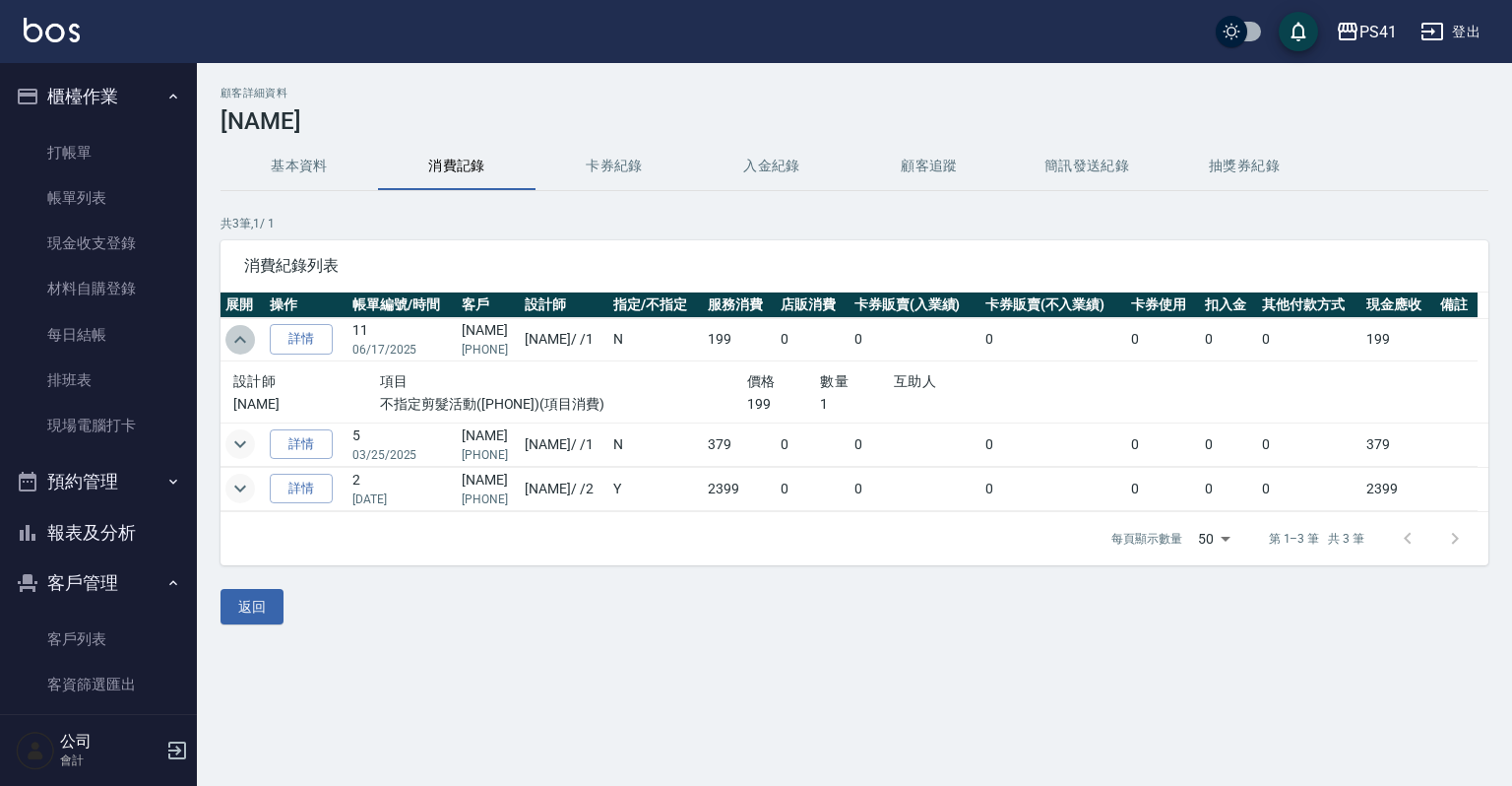click at bounding box center (240, 340) 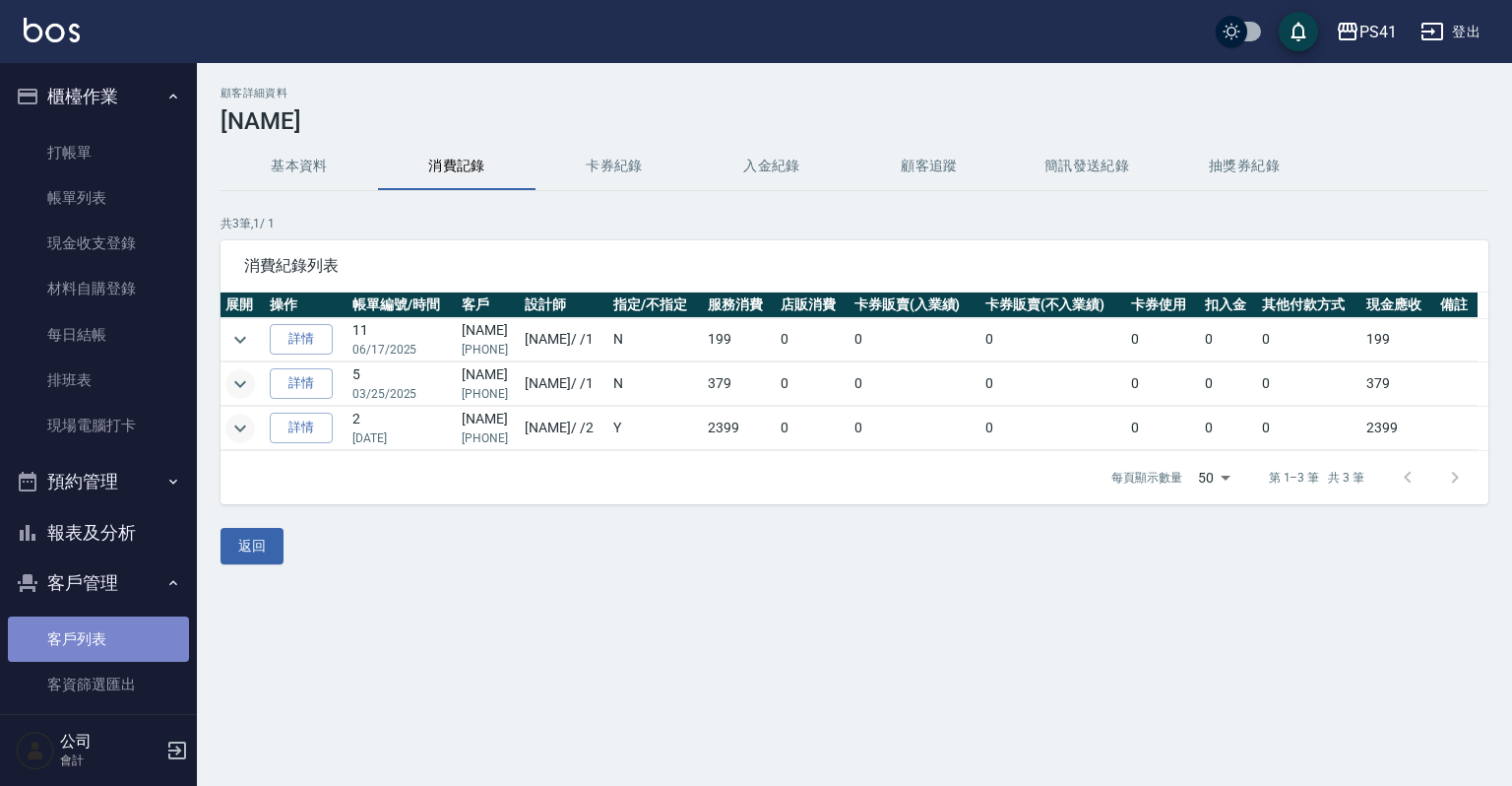 click on "客戶列表" at bounding box center [98, 639] 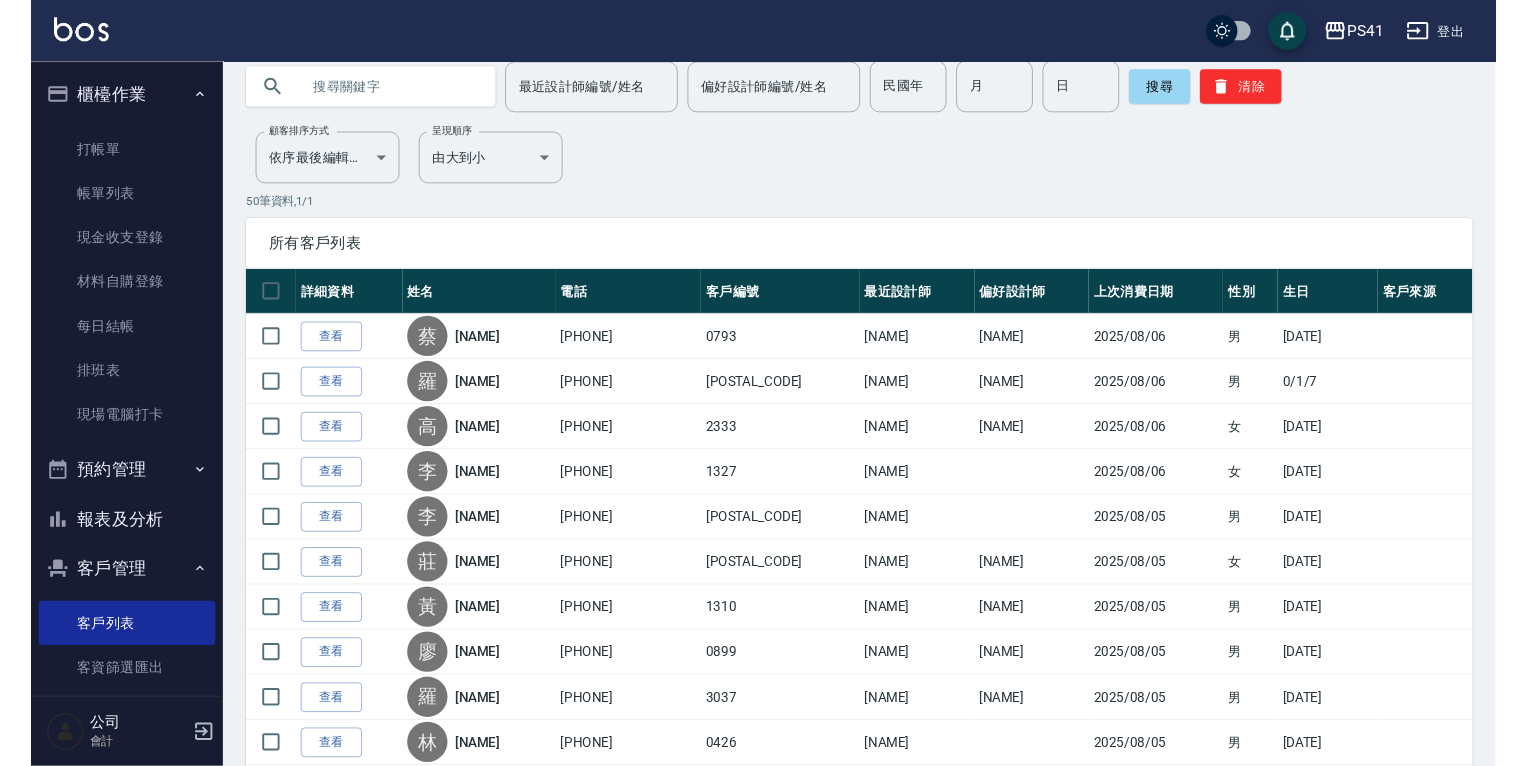 scroll, scrollTop: 0, scrollLeft: 0, axis: both 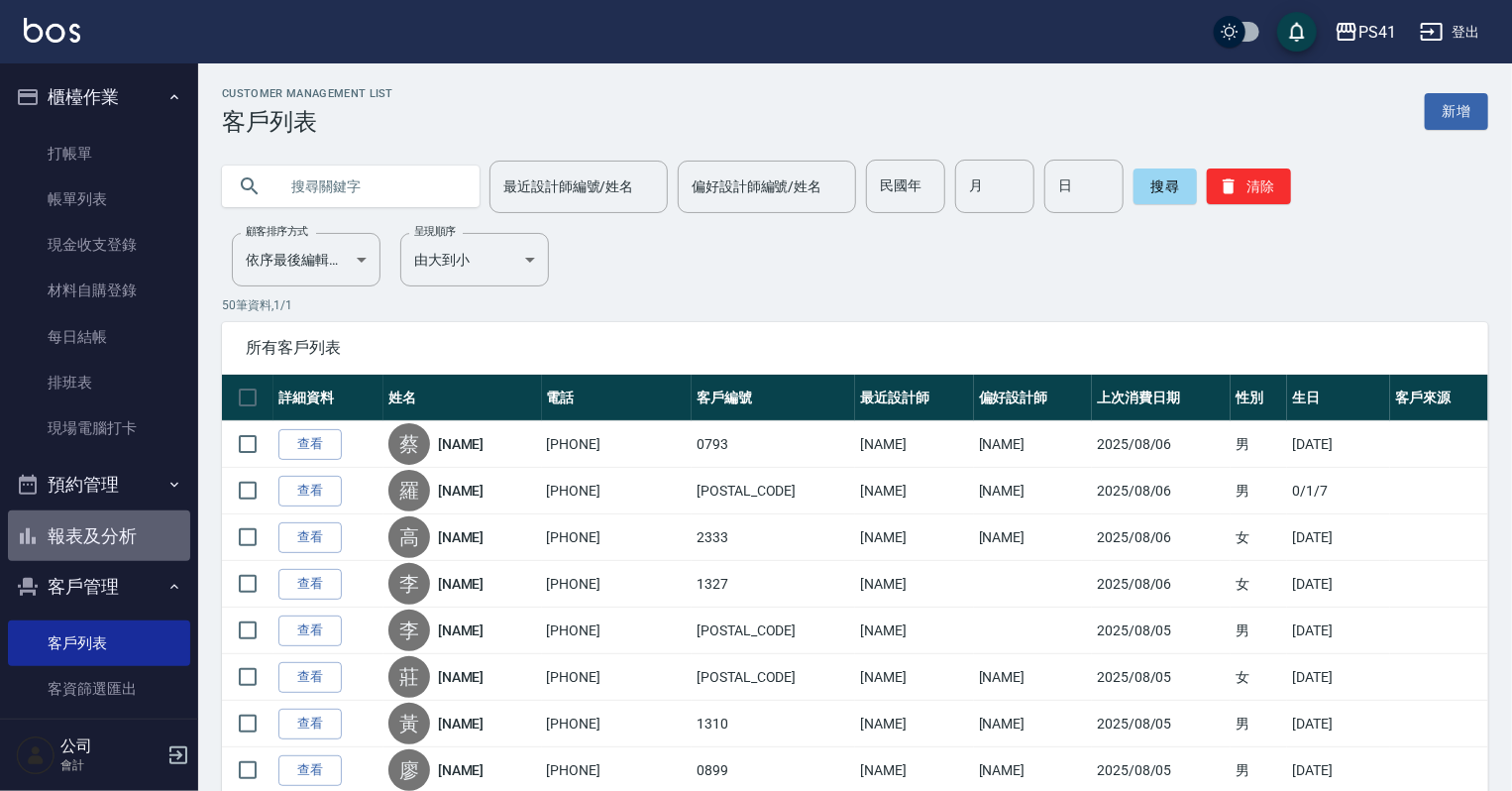 click on "報表及分析" at bounding box center [99, 536] 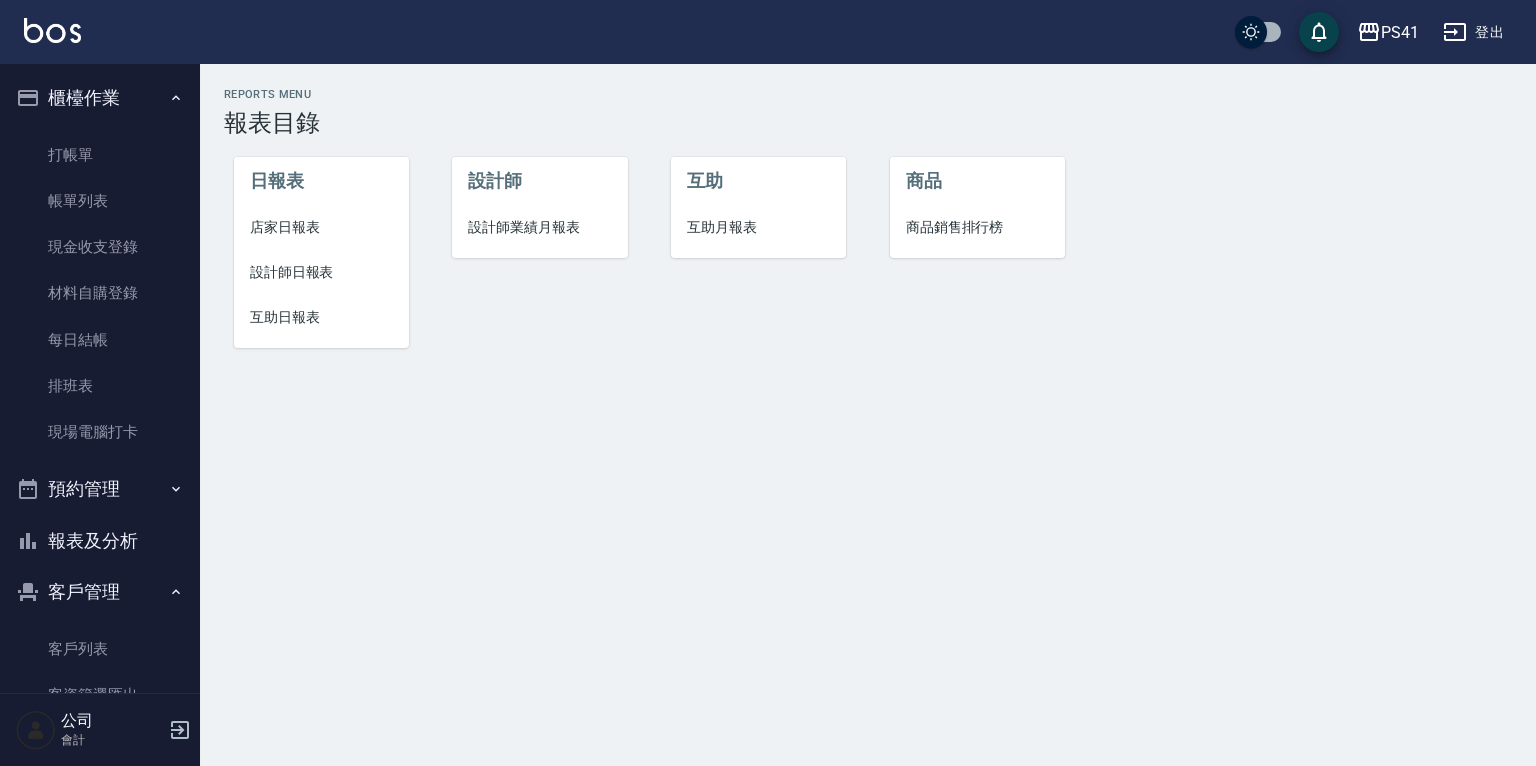 click on "互助月報表" at bounding box center (758, 227) 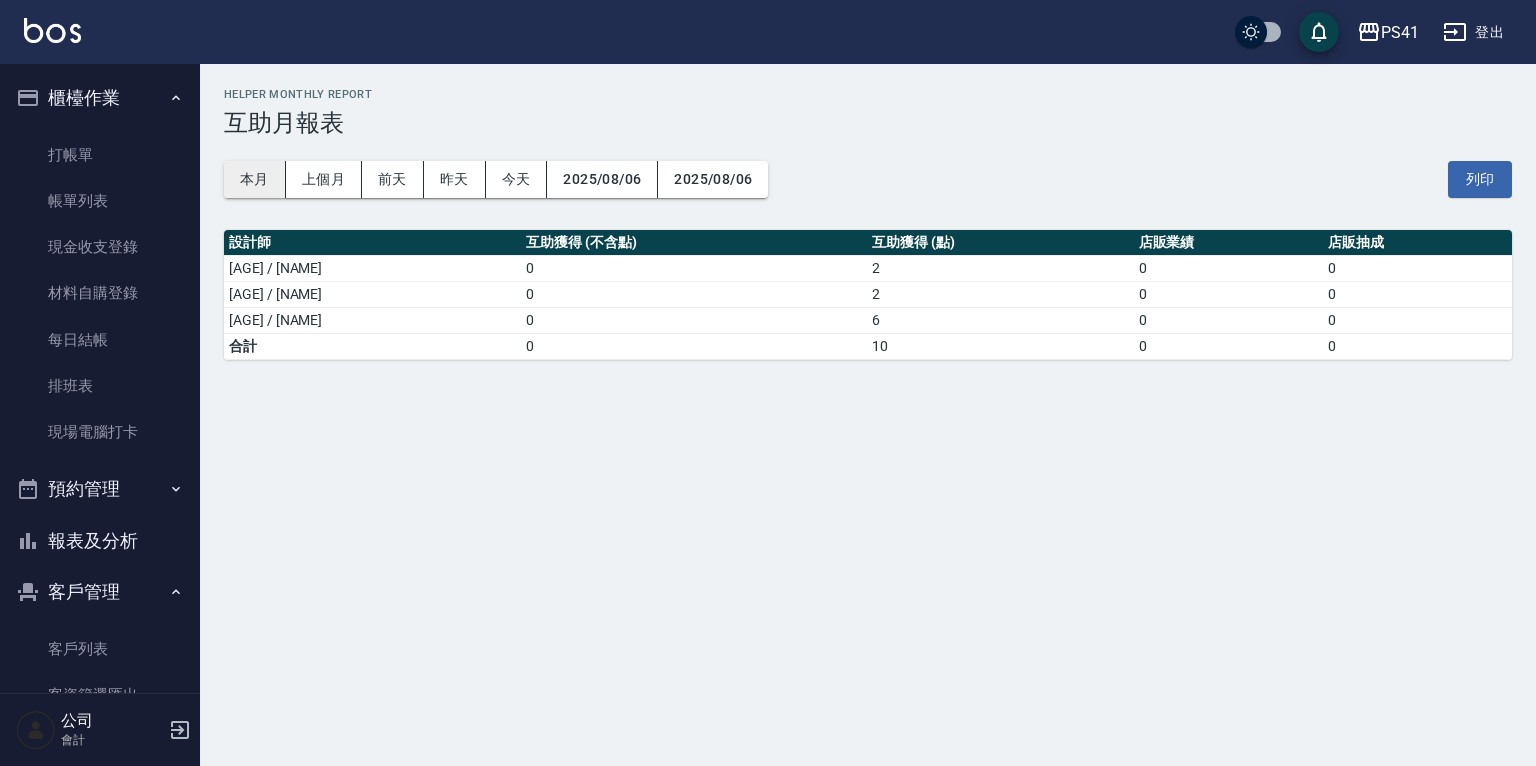 click on "本月" at bounding box center [255, 179] 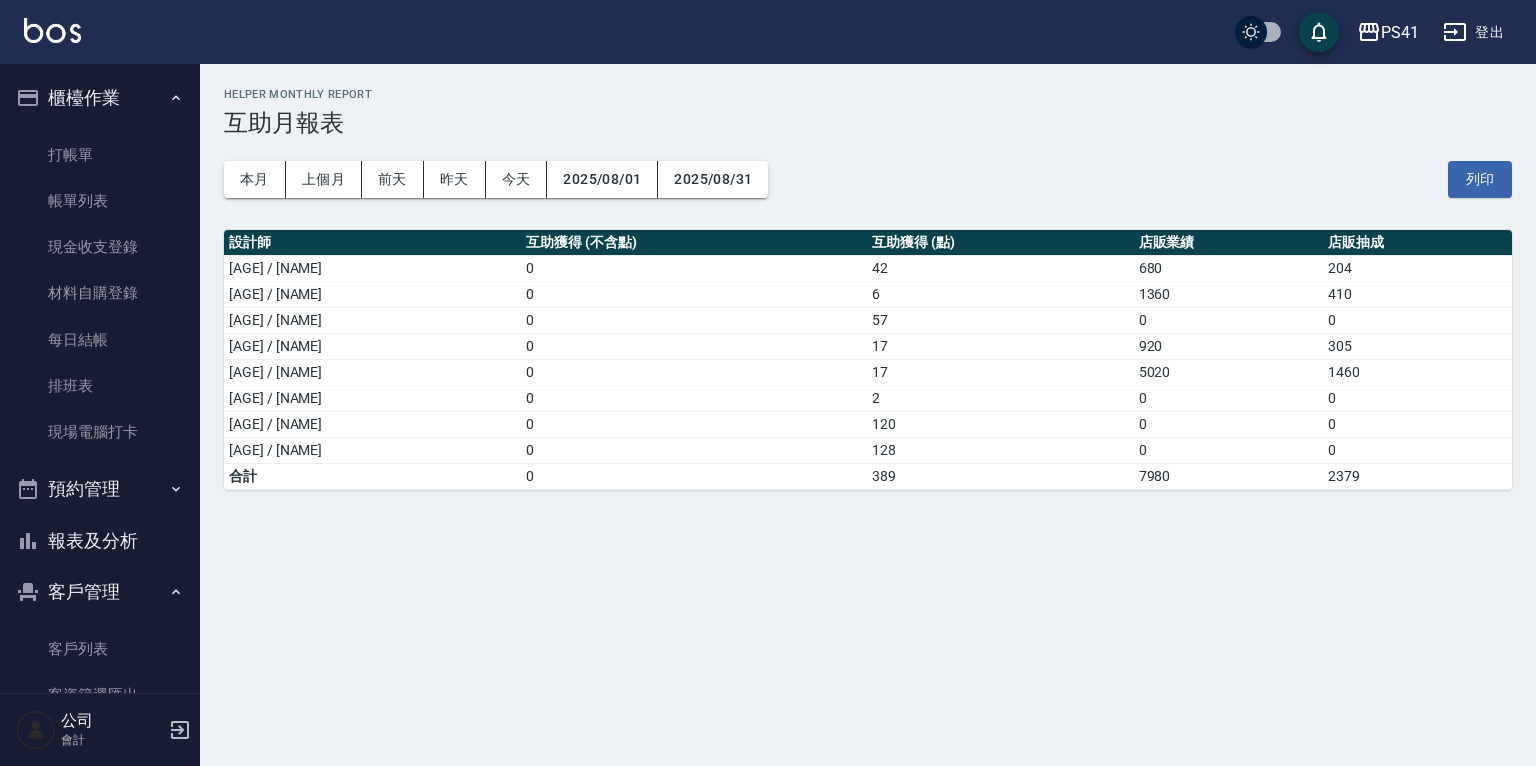 click on "報表及分析" at bounding box center [100, 541] 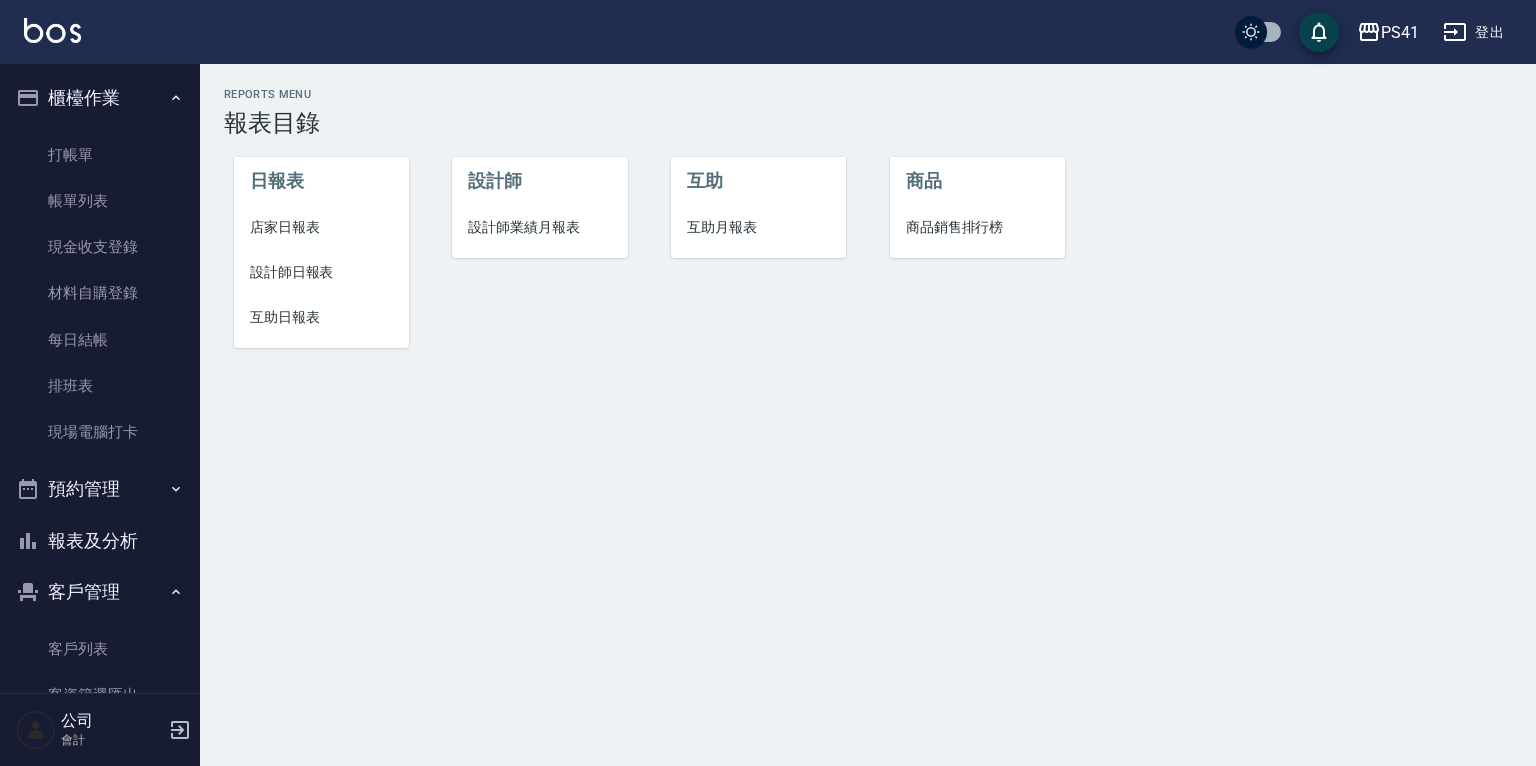 click on "設計師業績月報表" at bounding box center [539, 227] 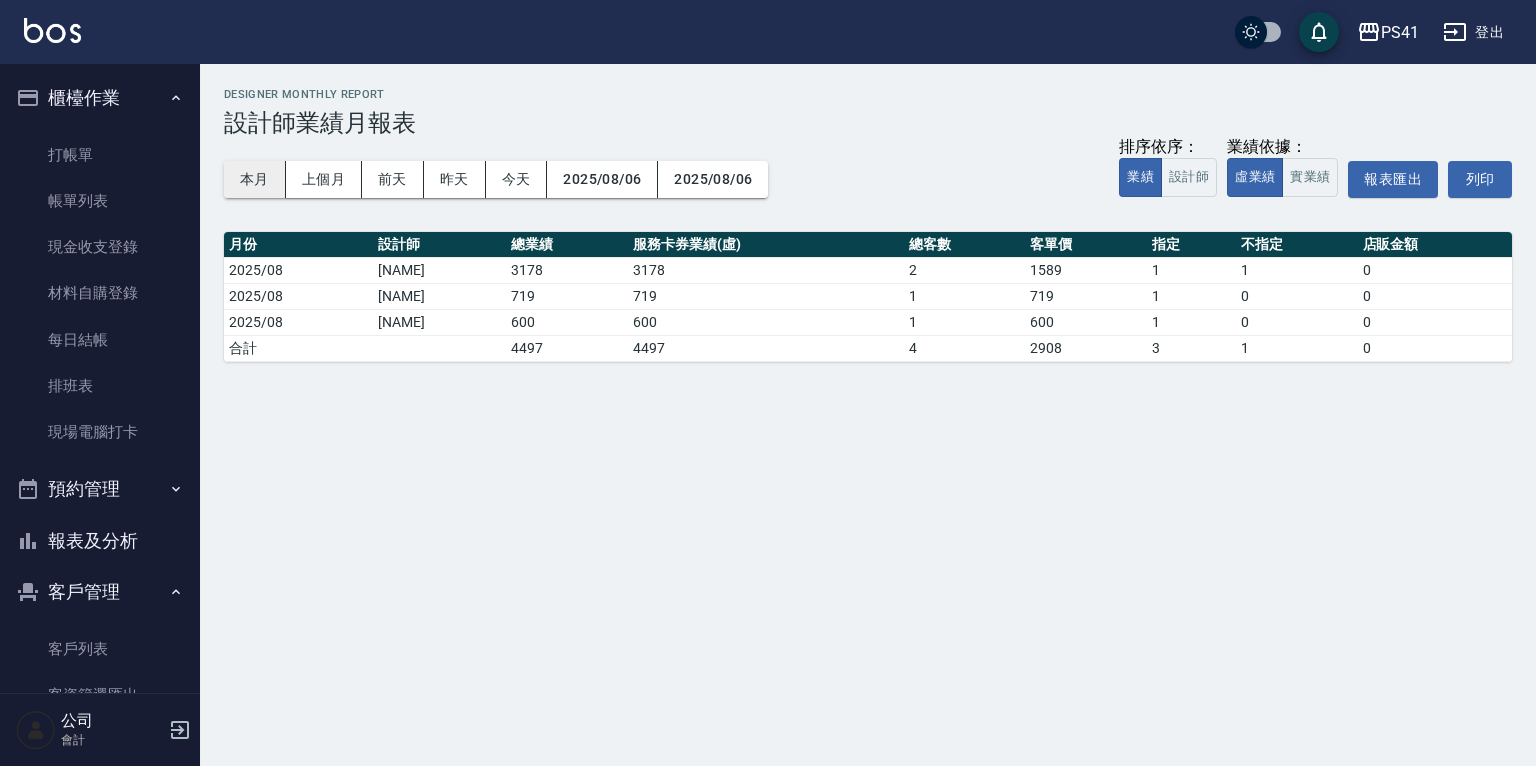 click on "本月" at bounding box center [255, 179] 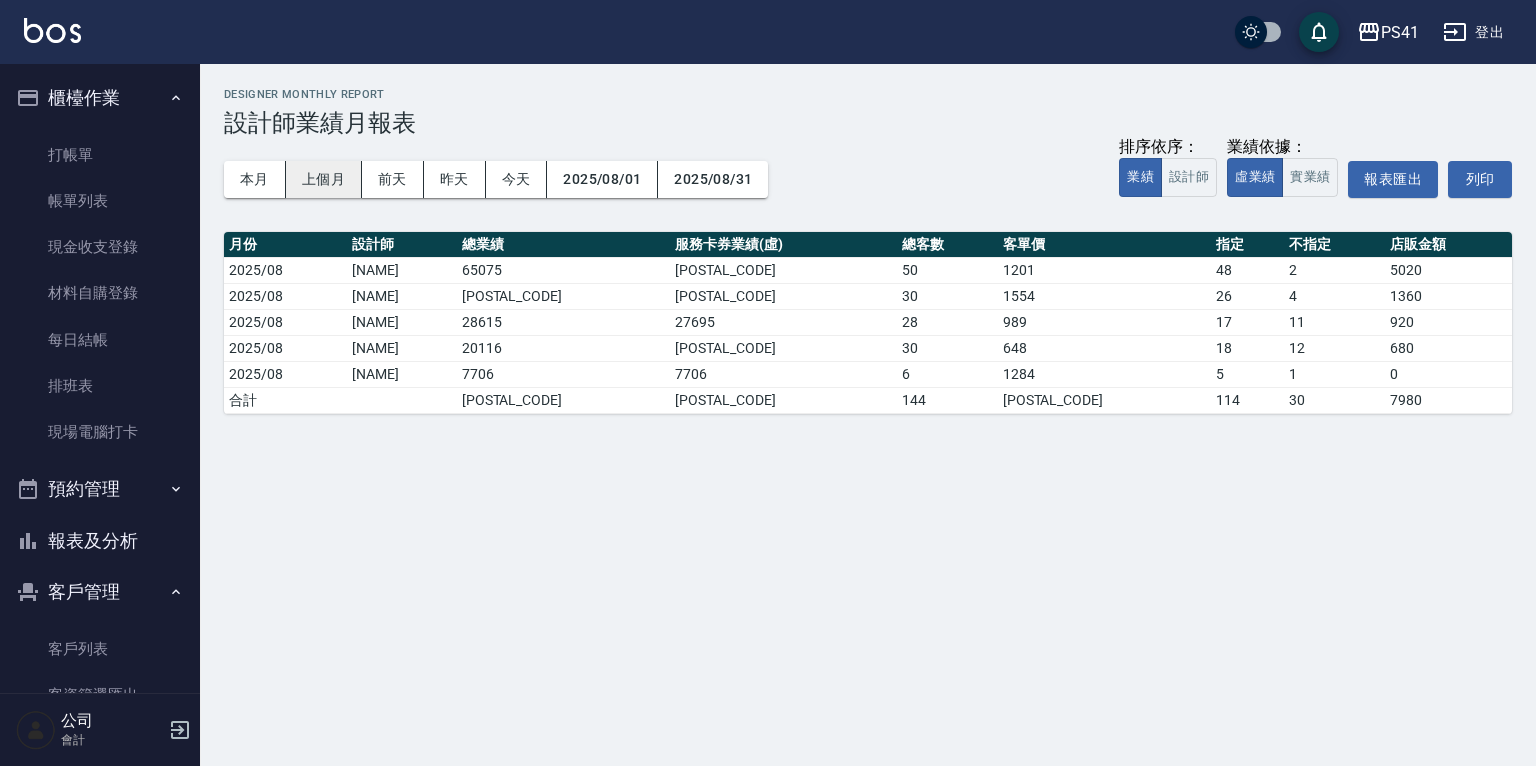 click on "上個月" at bounding box center [324, 179] 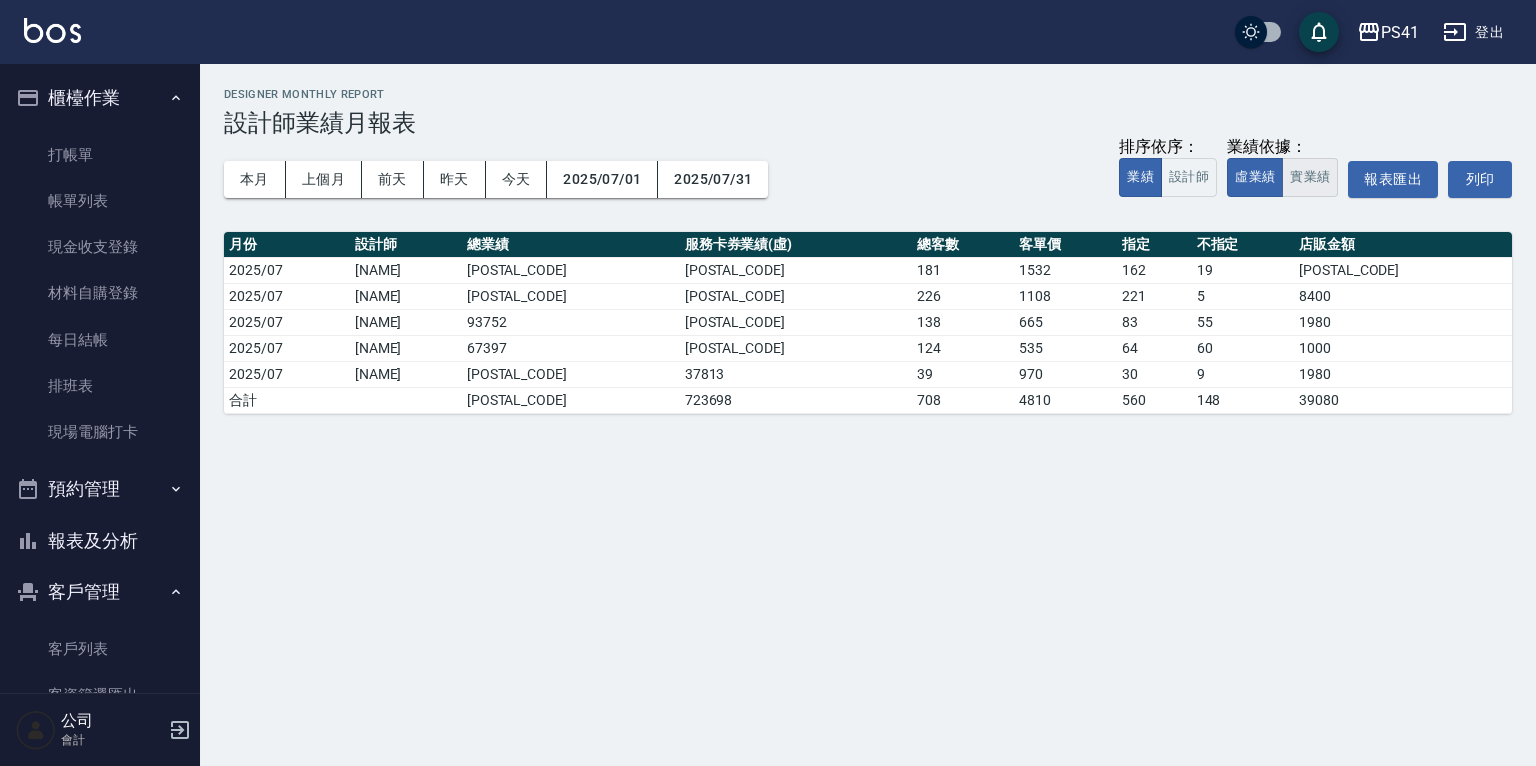 click on "實業績" at bounding box center [1310, 177] 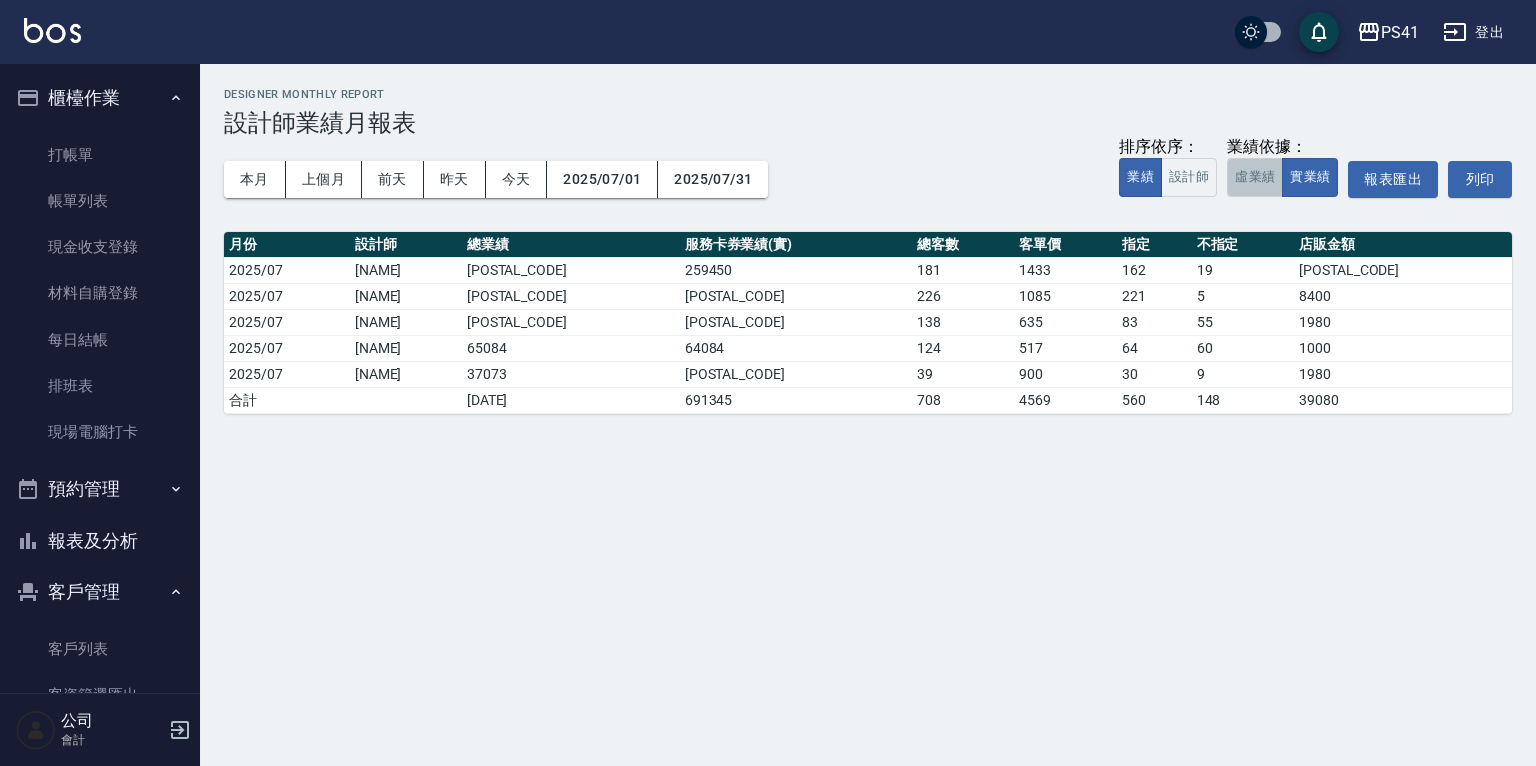click on "虛業績" at bounding box center (1255, 177) 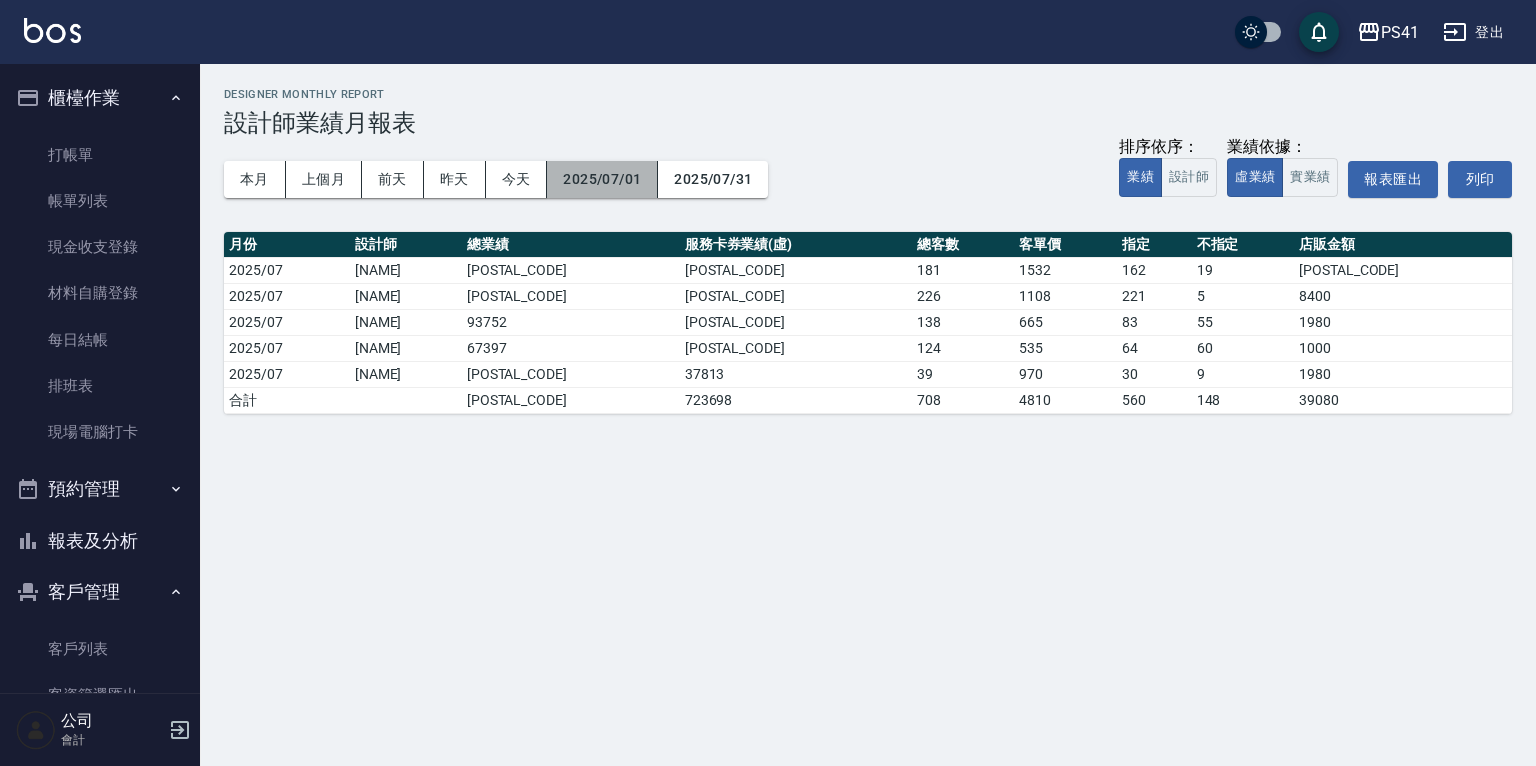 click on "2025/07/01" at bounding box center [602, 179] 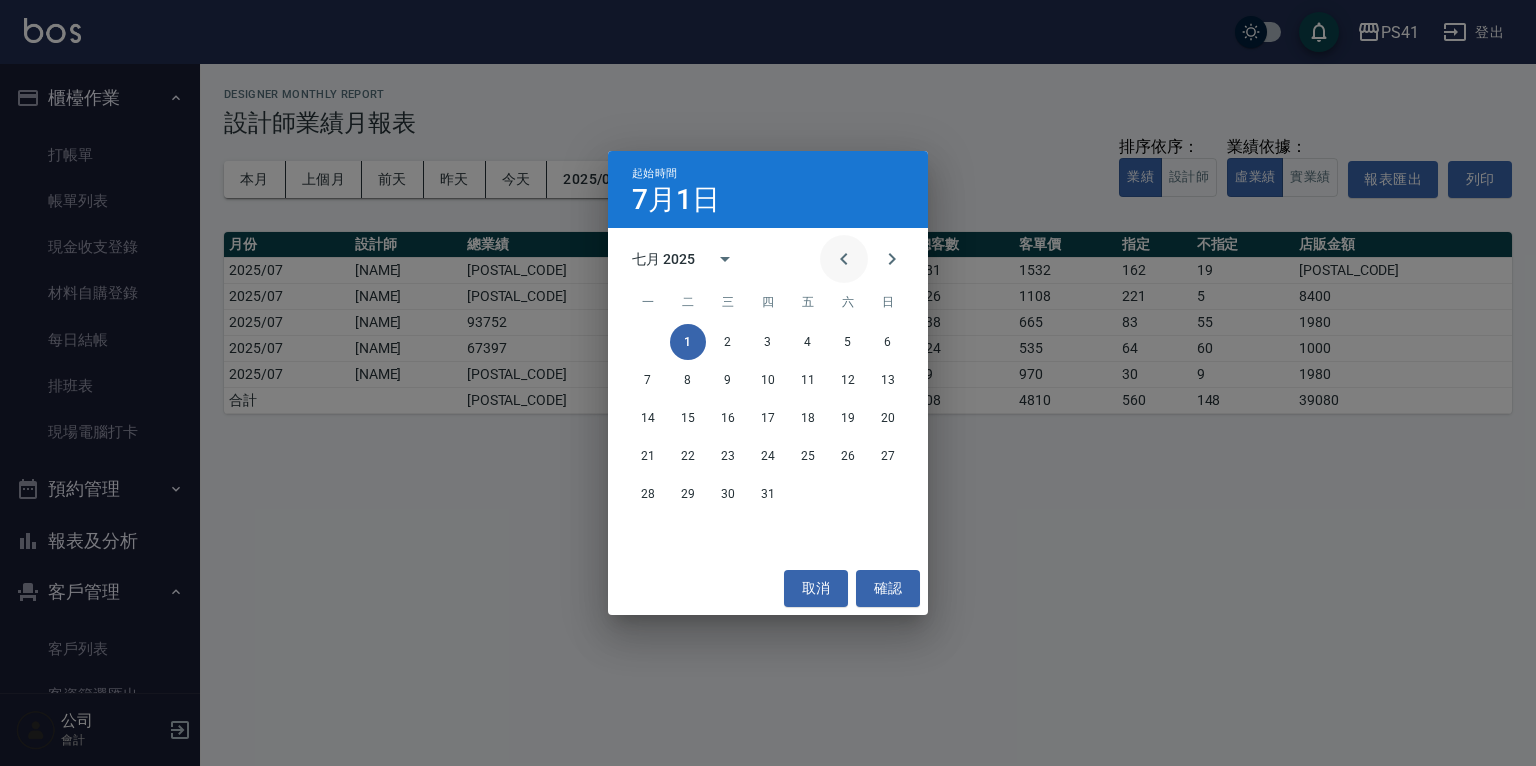 click 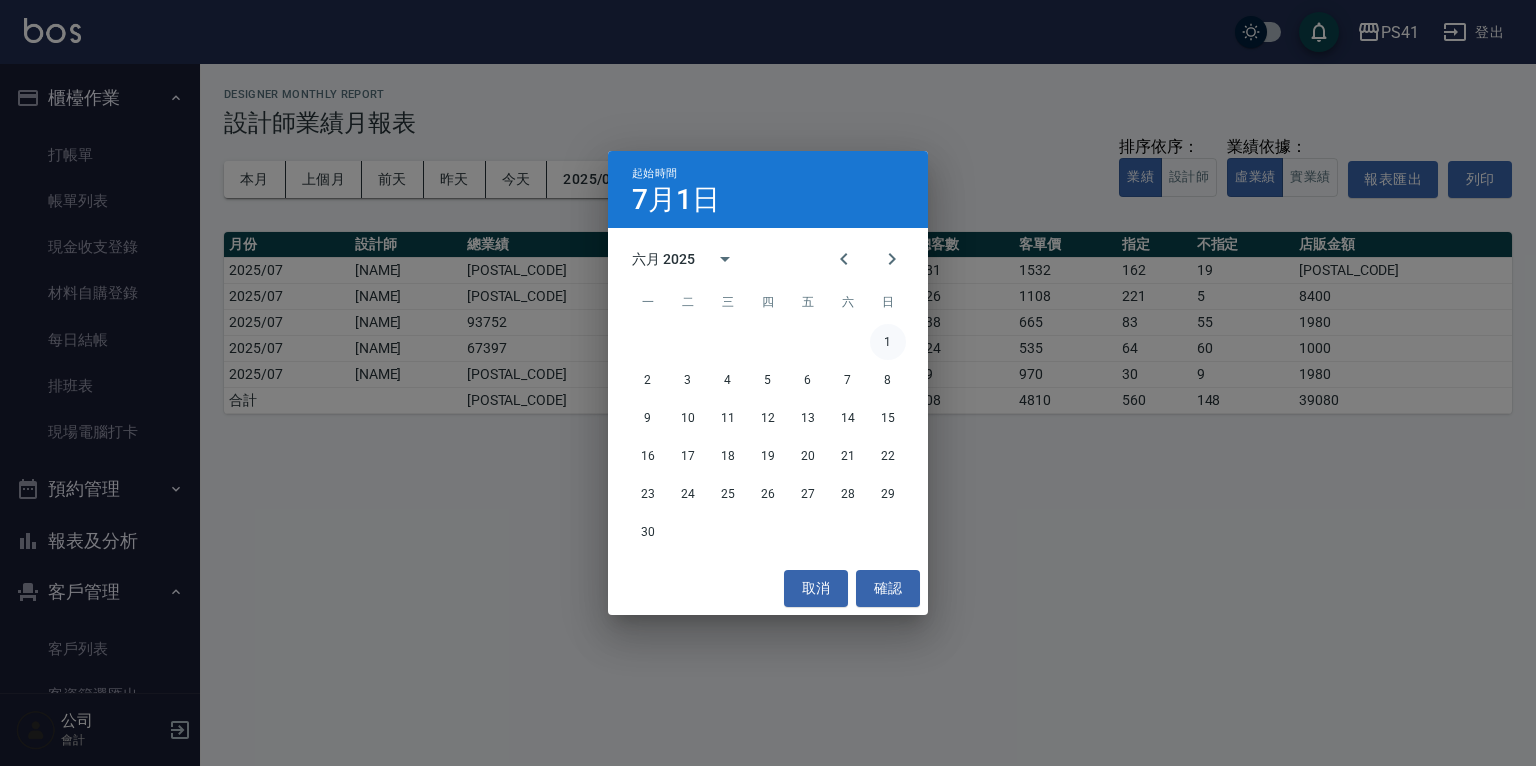 click on "1" at bounding box center [888, 342] 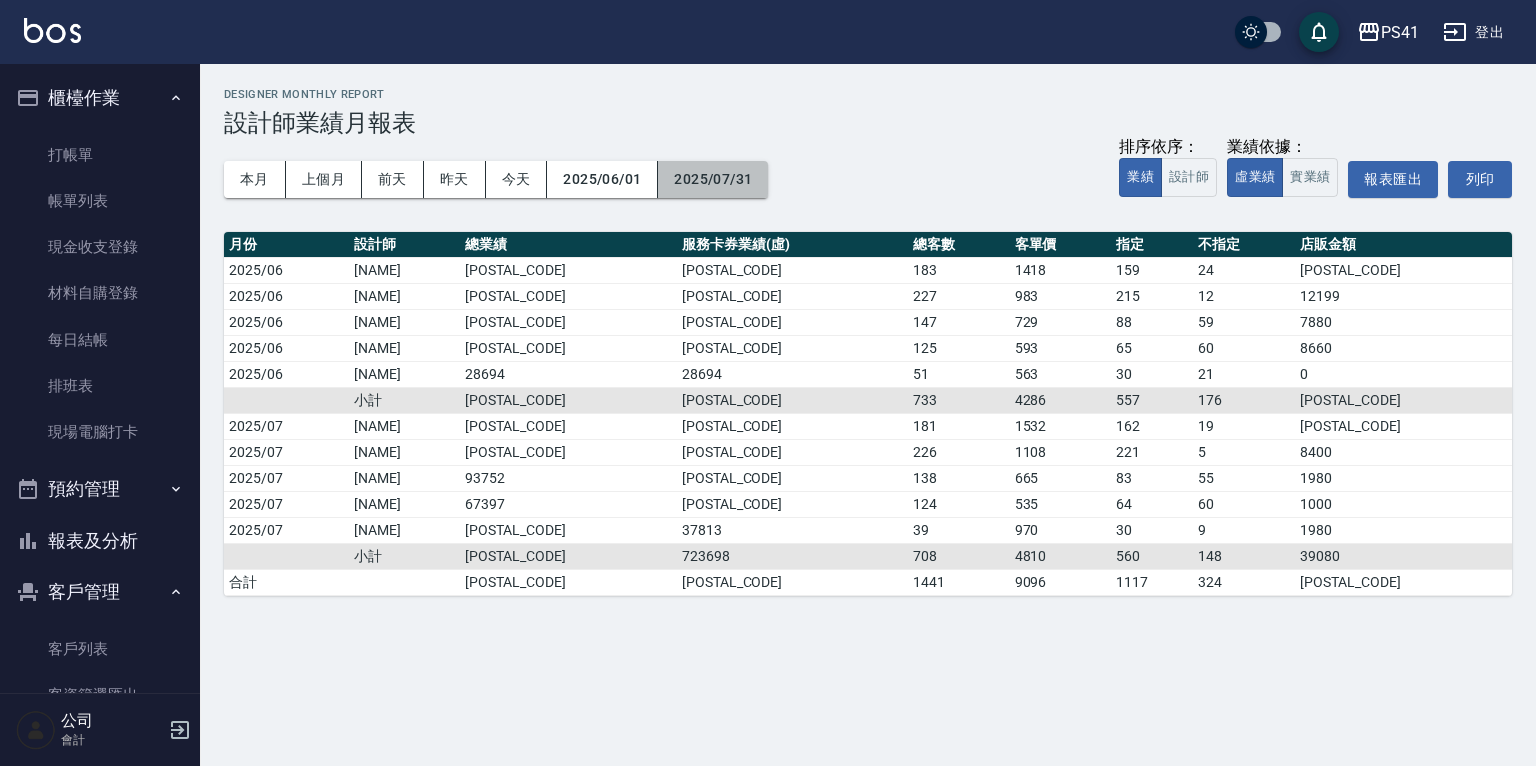 click on "2025/07/31" at bounding box center [713, 179] 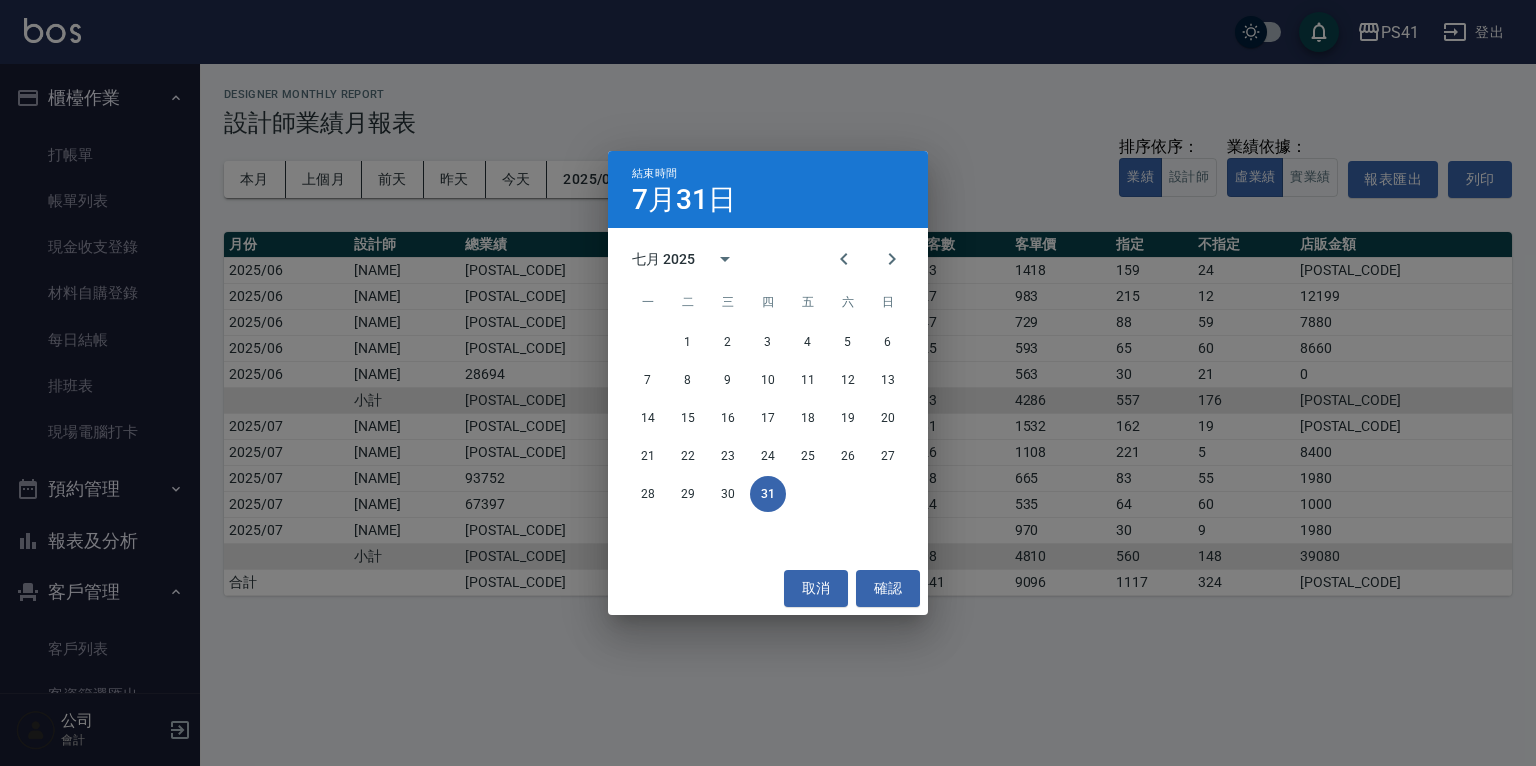 click on "結束時間 7月31日 七月 2025 一 二 三 四 五 六 日 1 2 3 4 5 6 7 8 9 10 11 12 13 14 15 16 17 18 19 20 21 22 23 24 25 26 27 28 29 30 31 取消 確認" at bounding box center [768, 383] 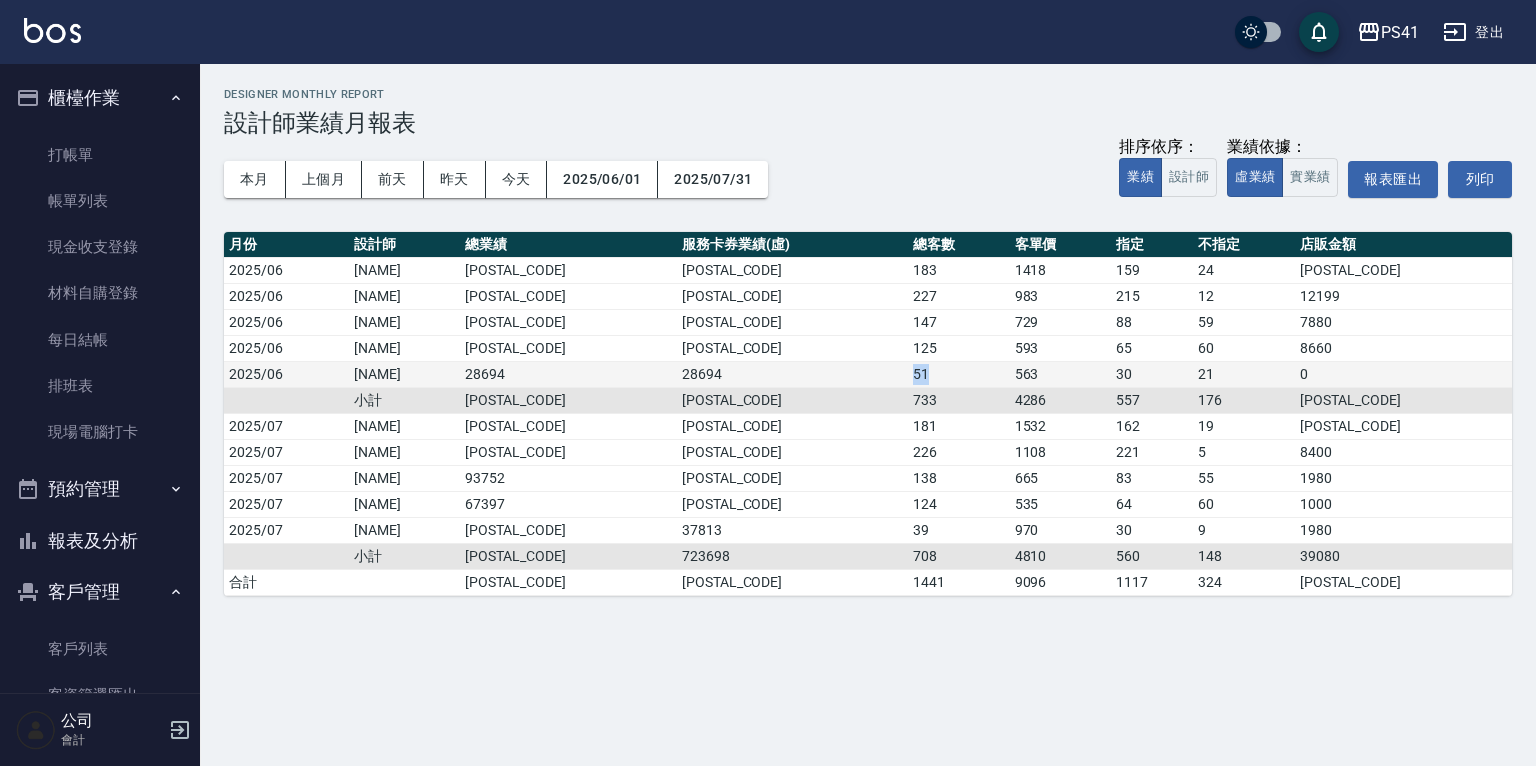 drag, startPoint x: 906, startPoint y: 373, endPoint x: 932, endPoint y: 370, distance: 26.172504 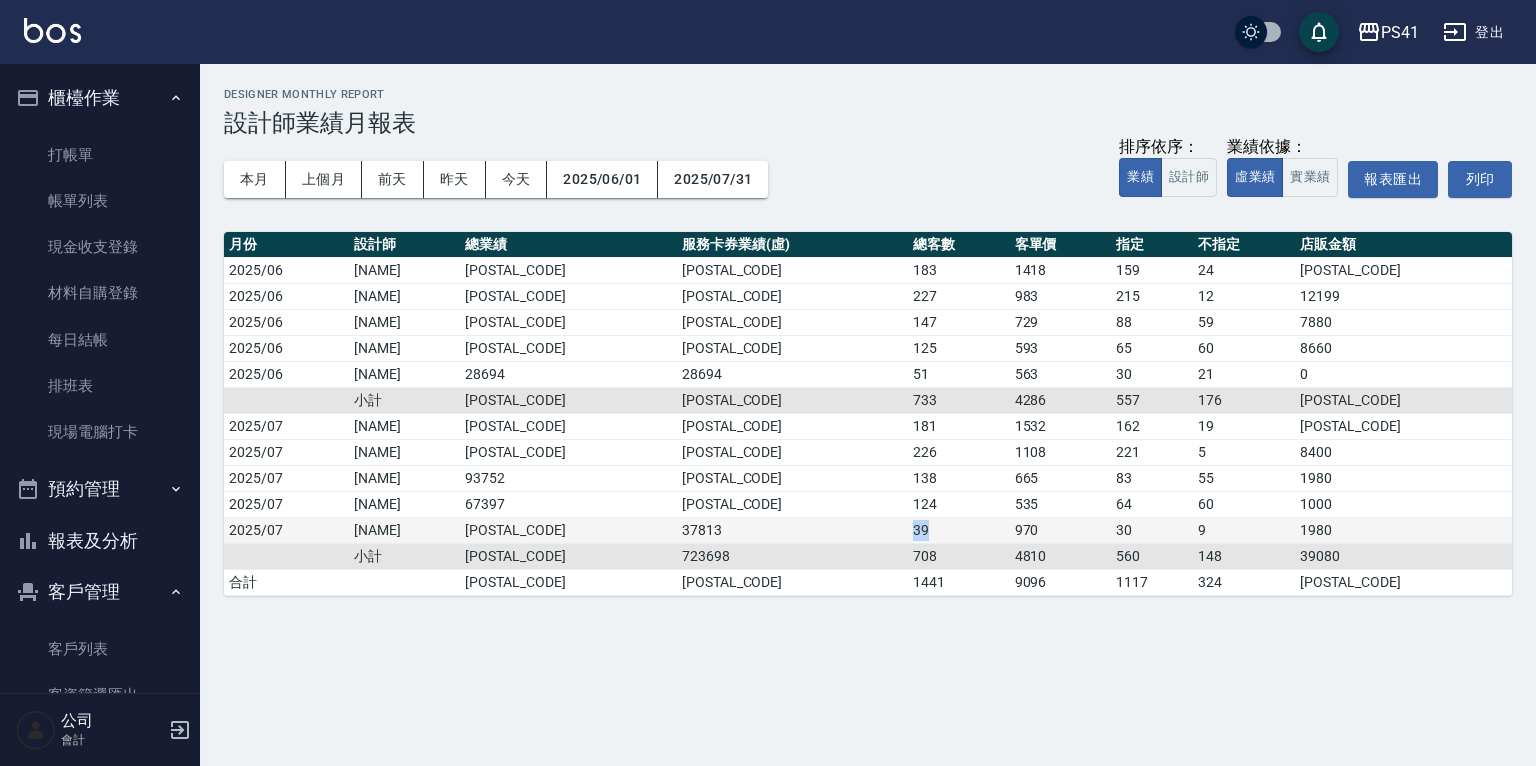 drag, startPoint x: 897, startPoint y: 528, endPoint x: 950, endPoint y: 526, distance: 53.037724 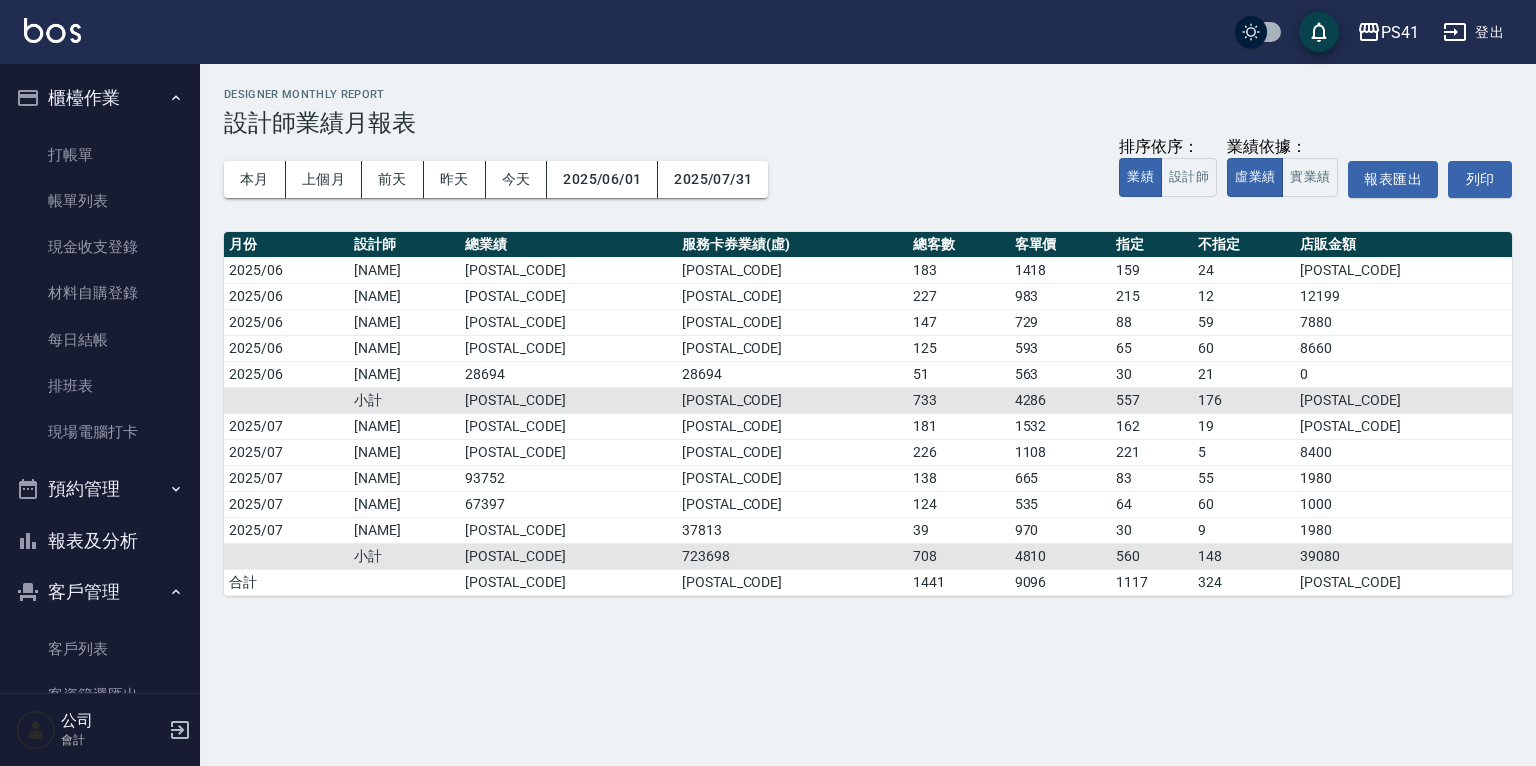 drag, startPoint x: 950, startPoint y: 526, endPoint x: 918, endPoint y: 606, distance: 86.162636 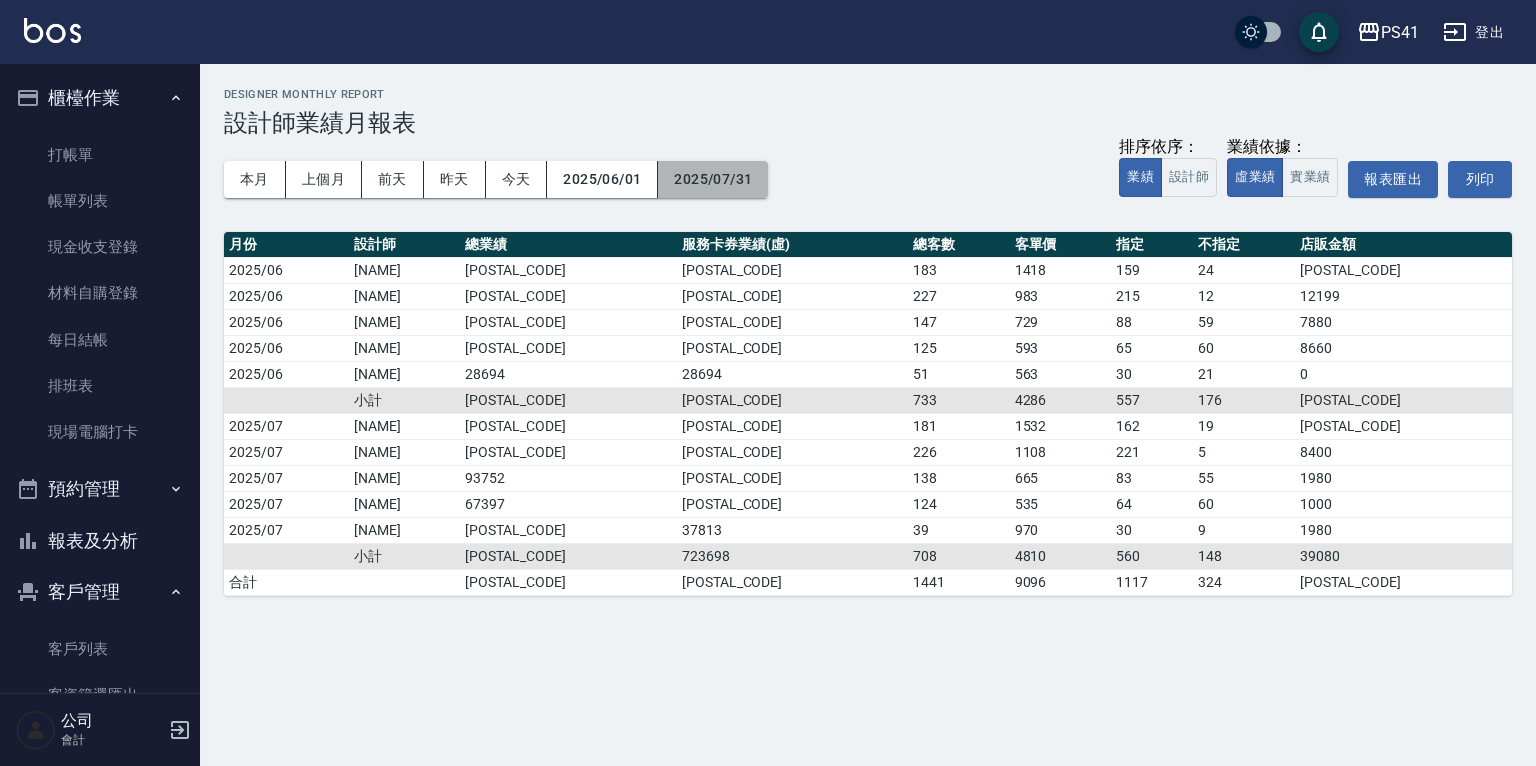 click on "2025/07/31" at bounding box center [713, 179] 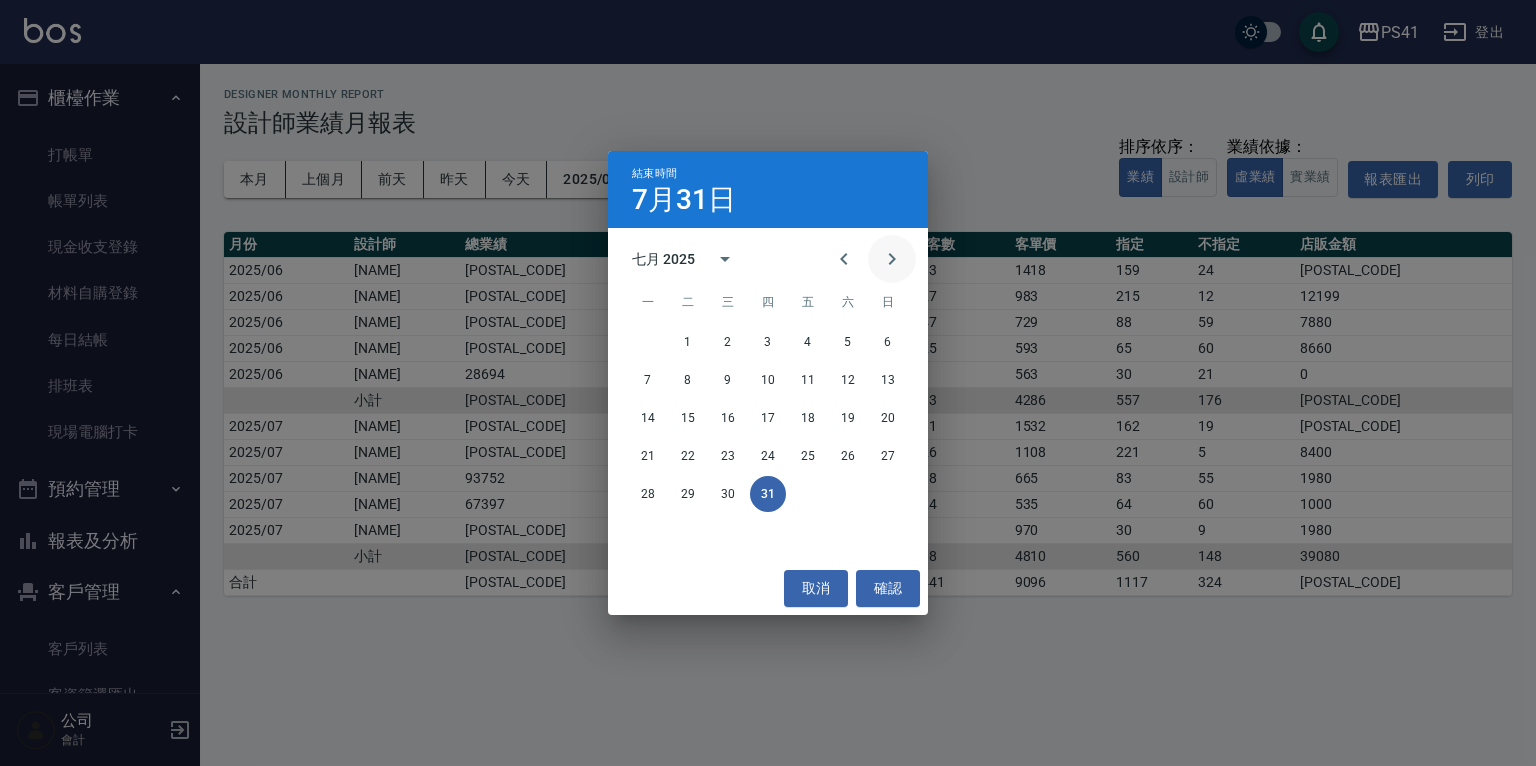 click 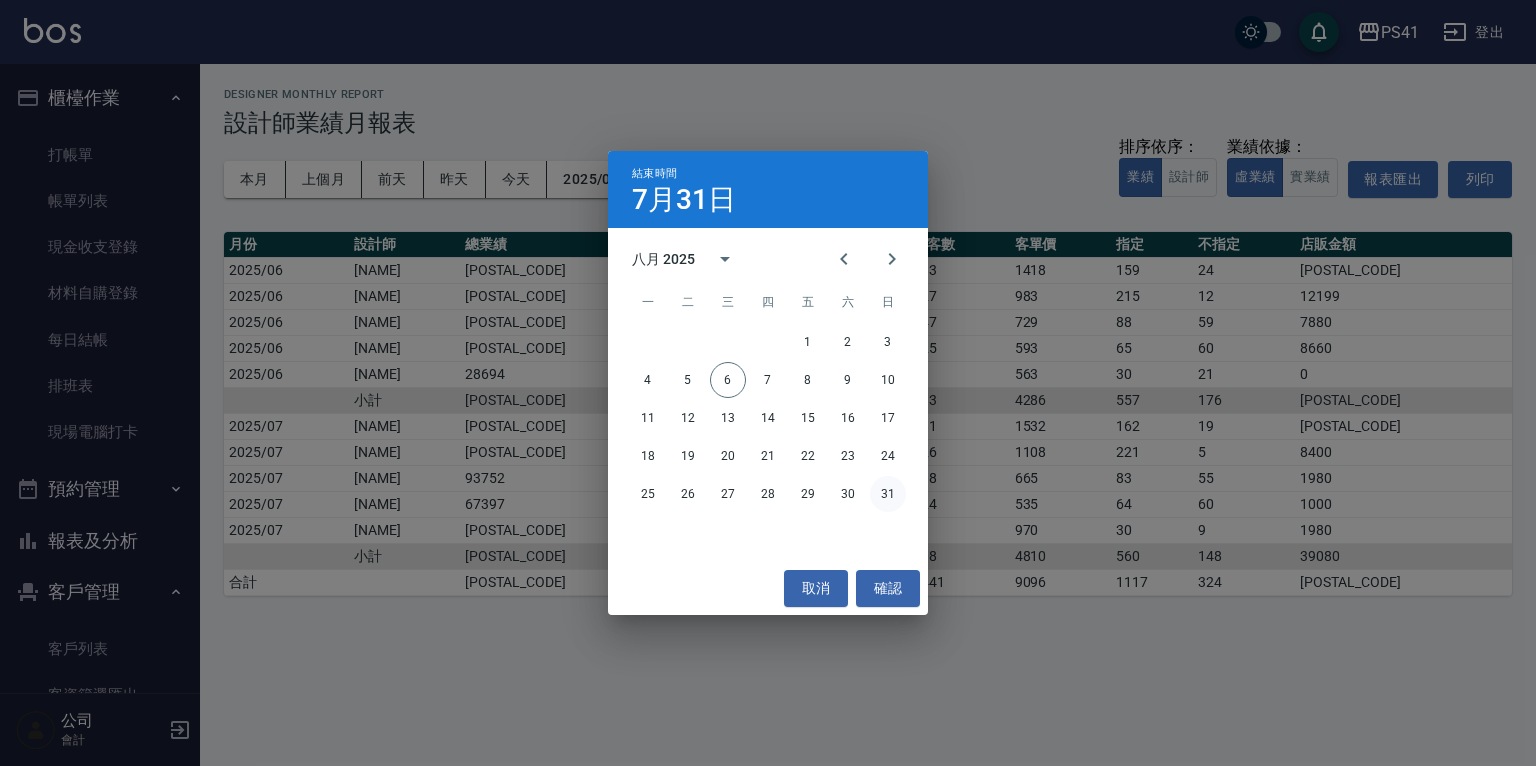 click on "31" at bounding box center (888, 494) 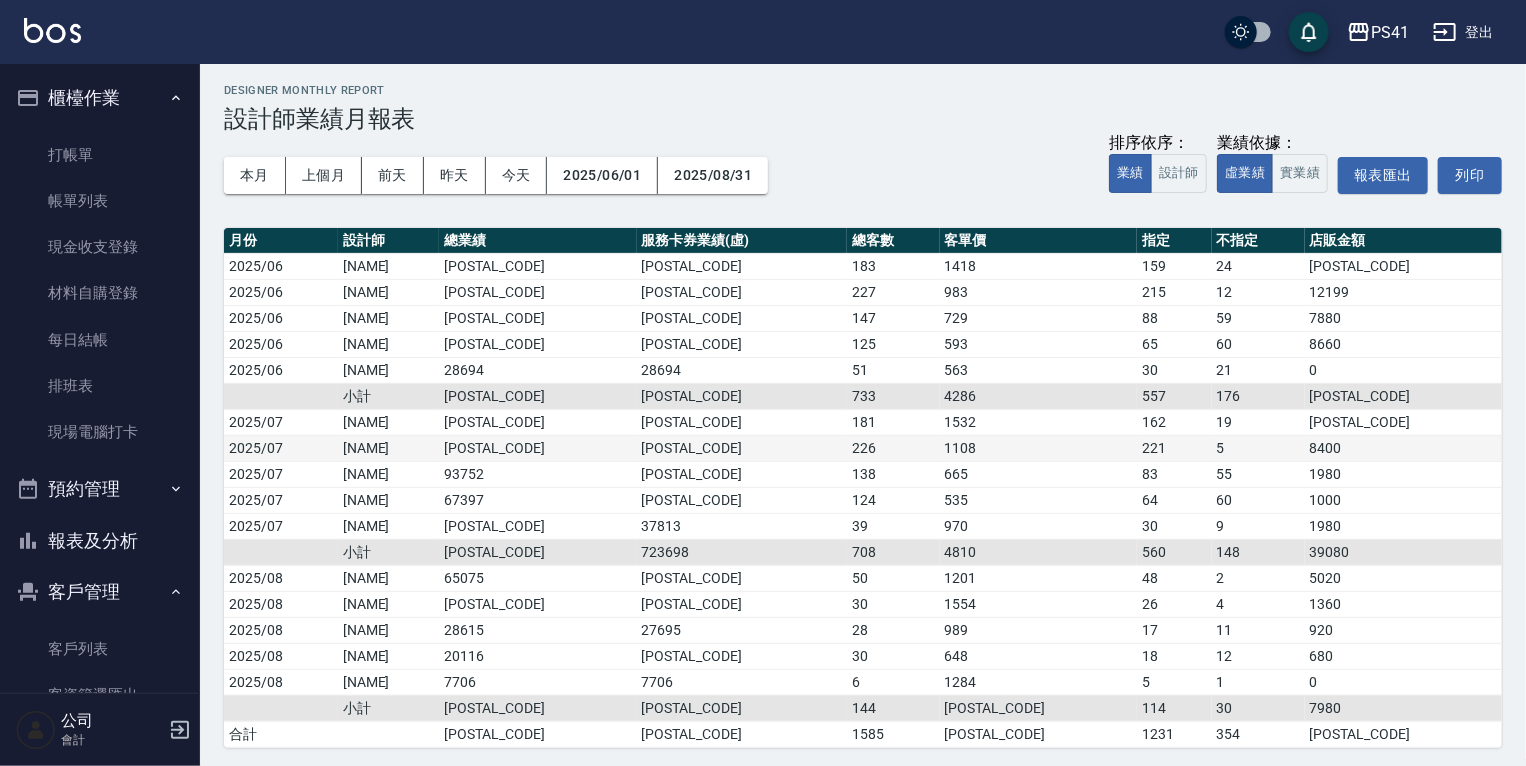 scroll, scrollTop: 4, scrollLeft: 0, axis: vertical 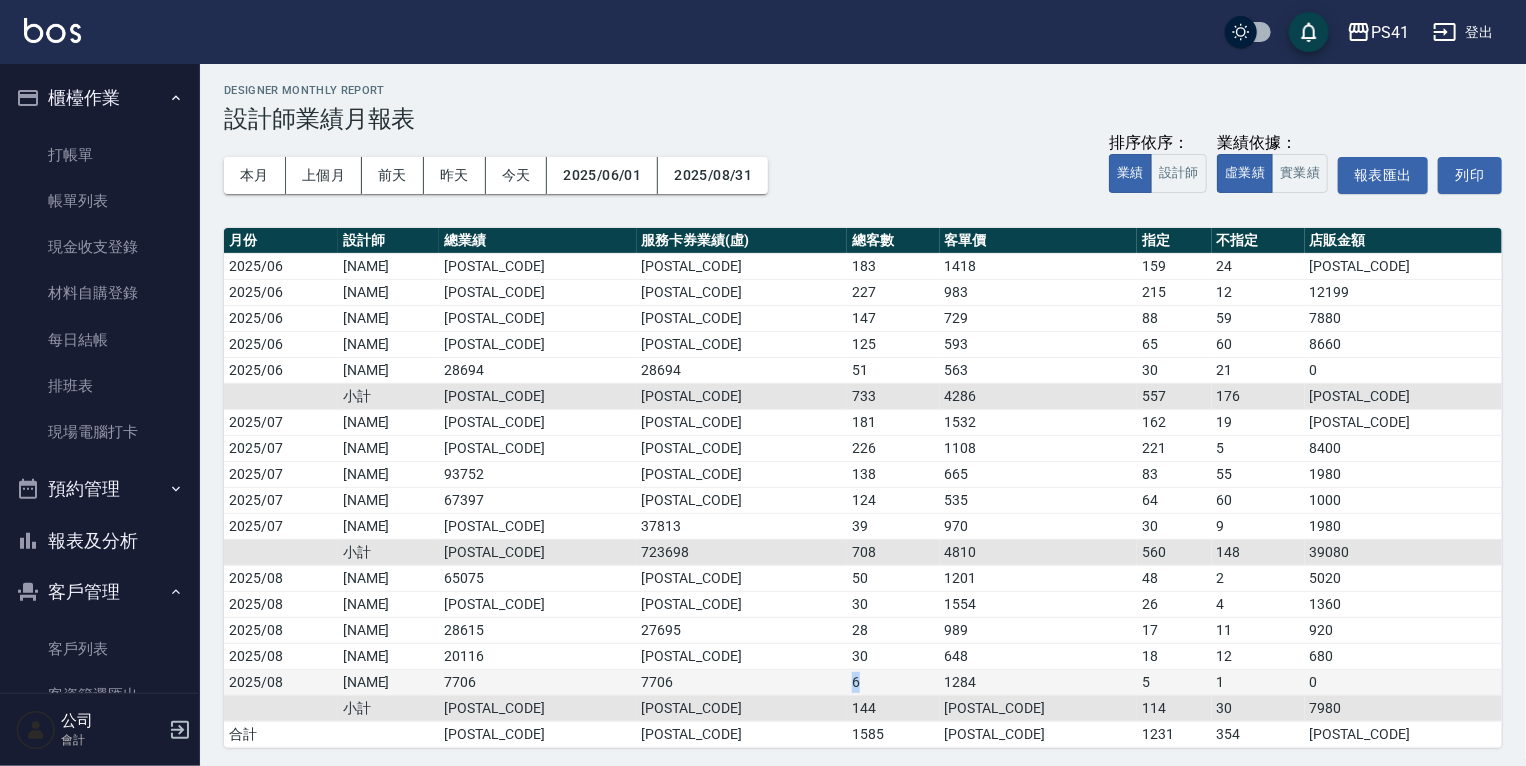 drag, startPoint x: 876, startPoint y: 673, endPoint x: 969, endPoint y: 673, distance: 93 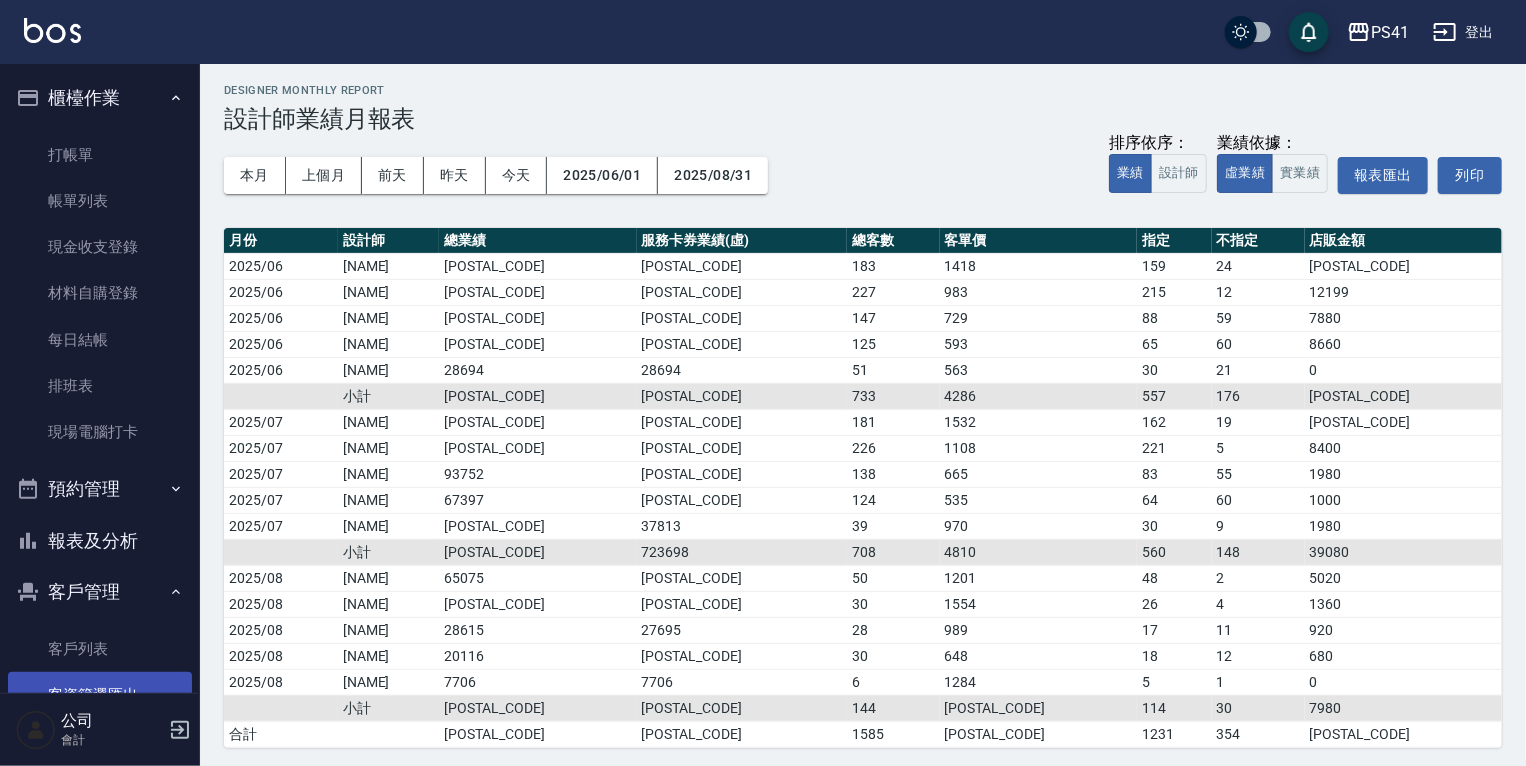 drag, startPoint x: 117, startPoint y: 650, endPoint x: 117, endPoint y: 682, distance: 32 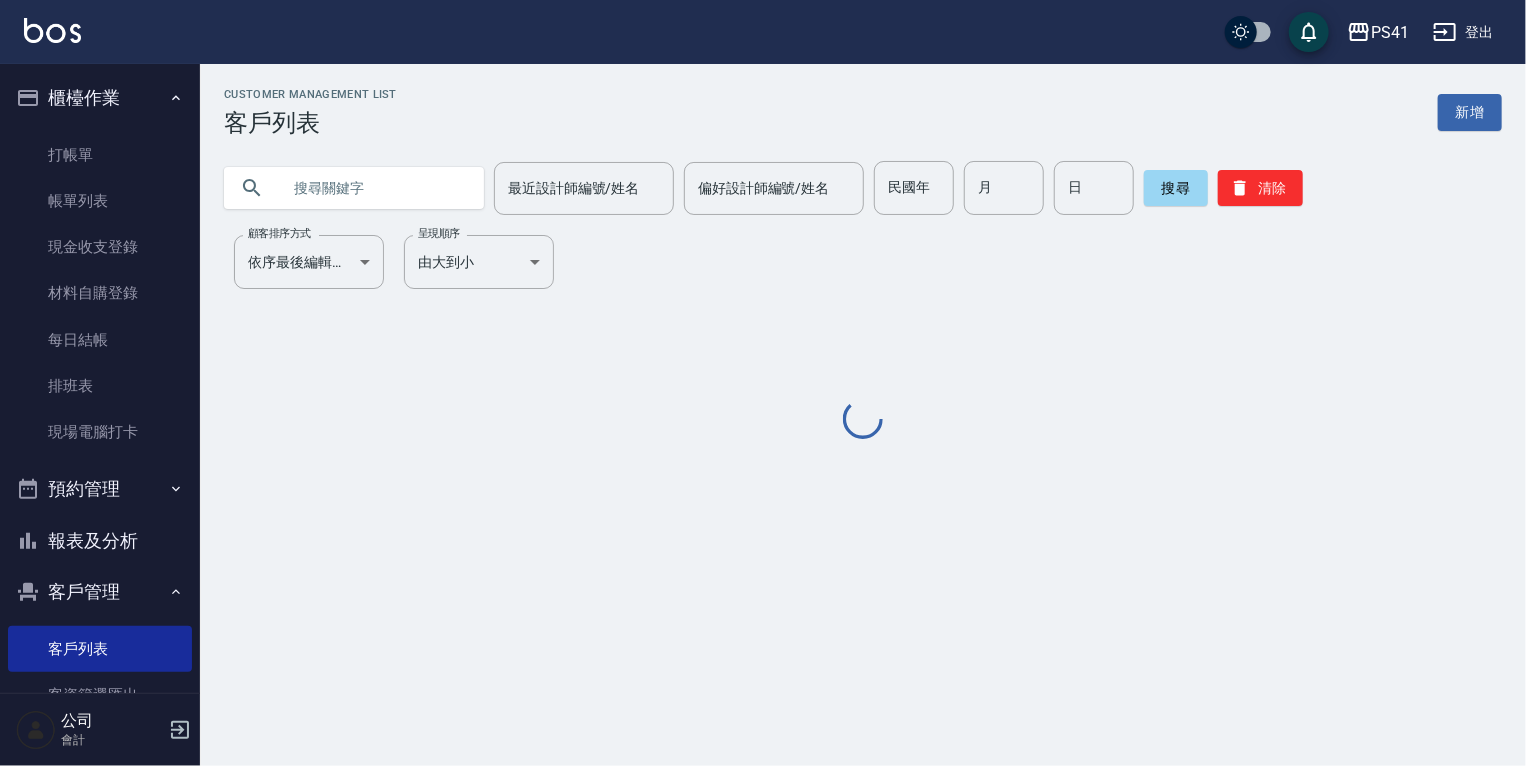 scroll, scrollTop: 0, scrollLeft: 0, axis: both 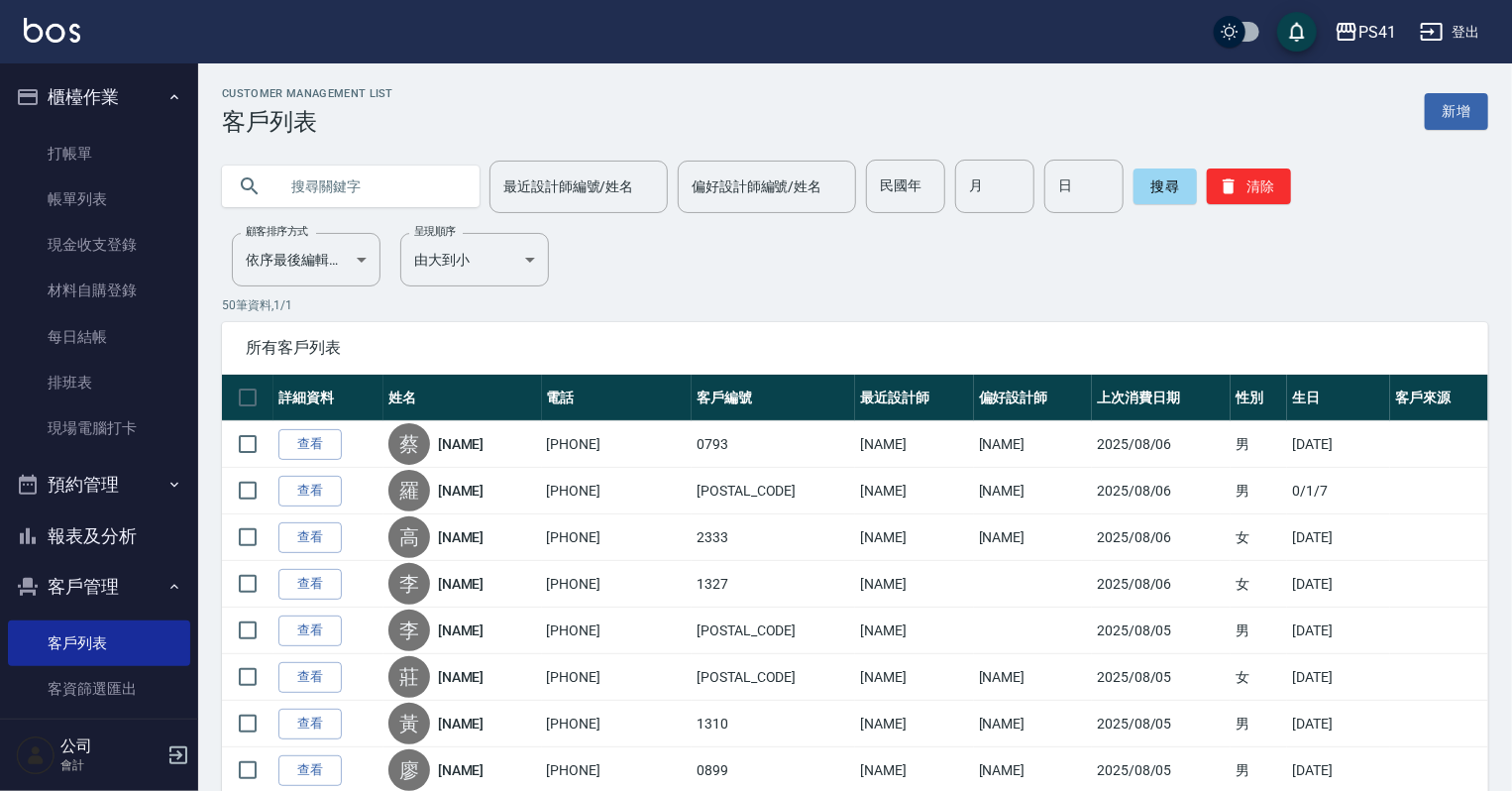 click at bounding box center [371, 186] 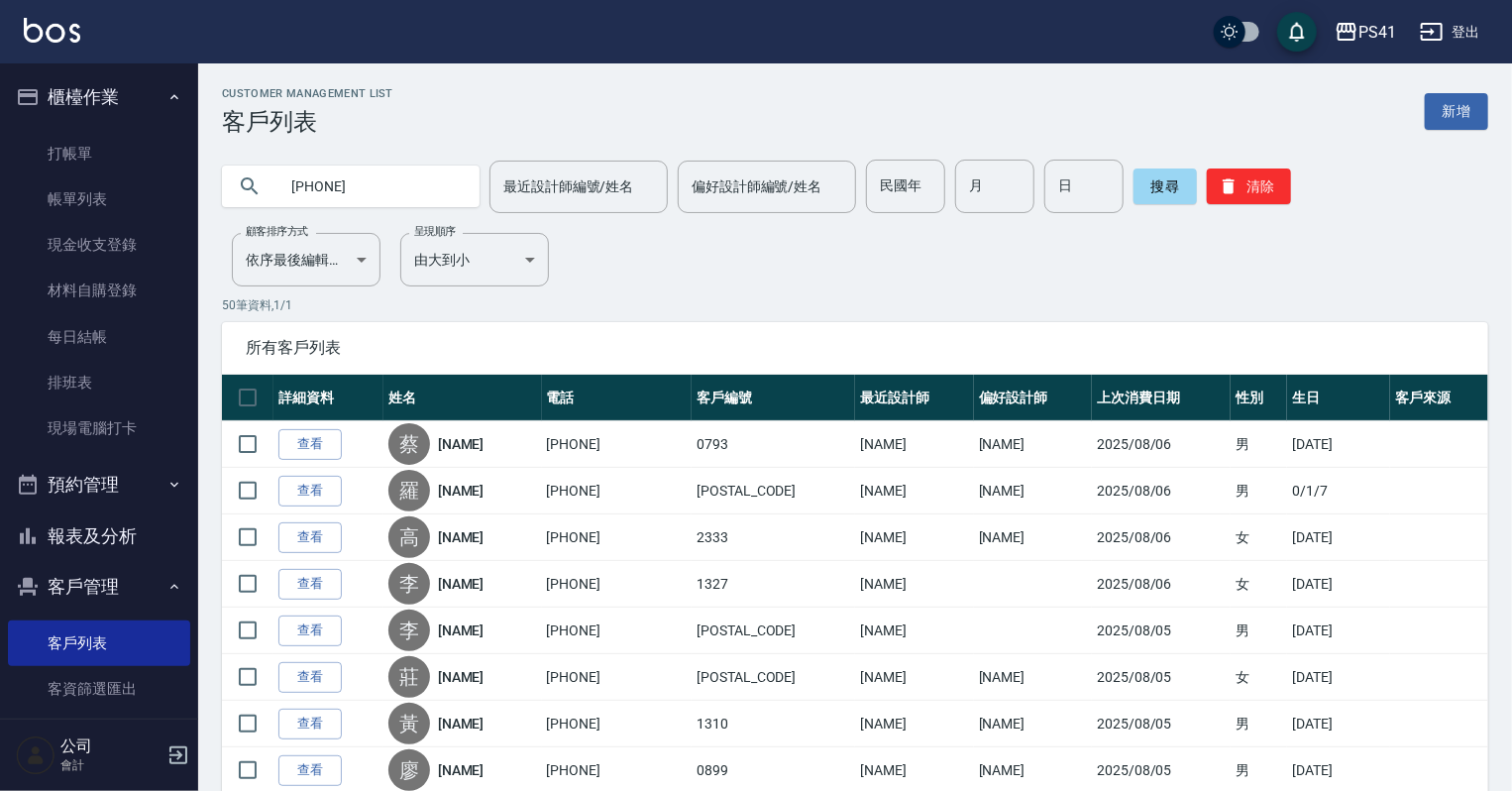 type on "[PHONE]" 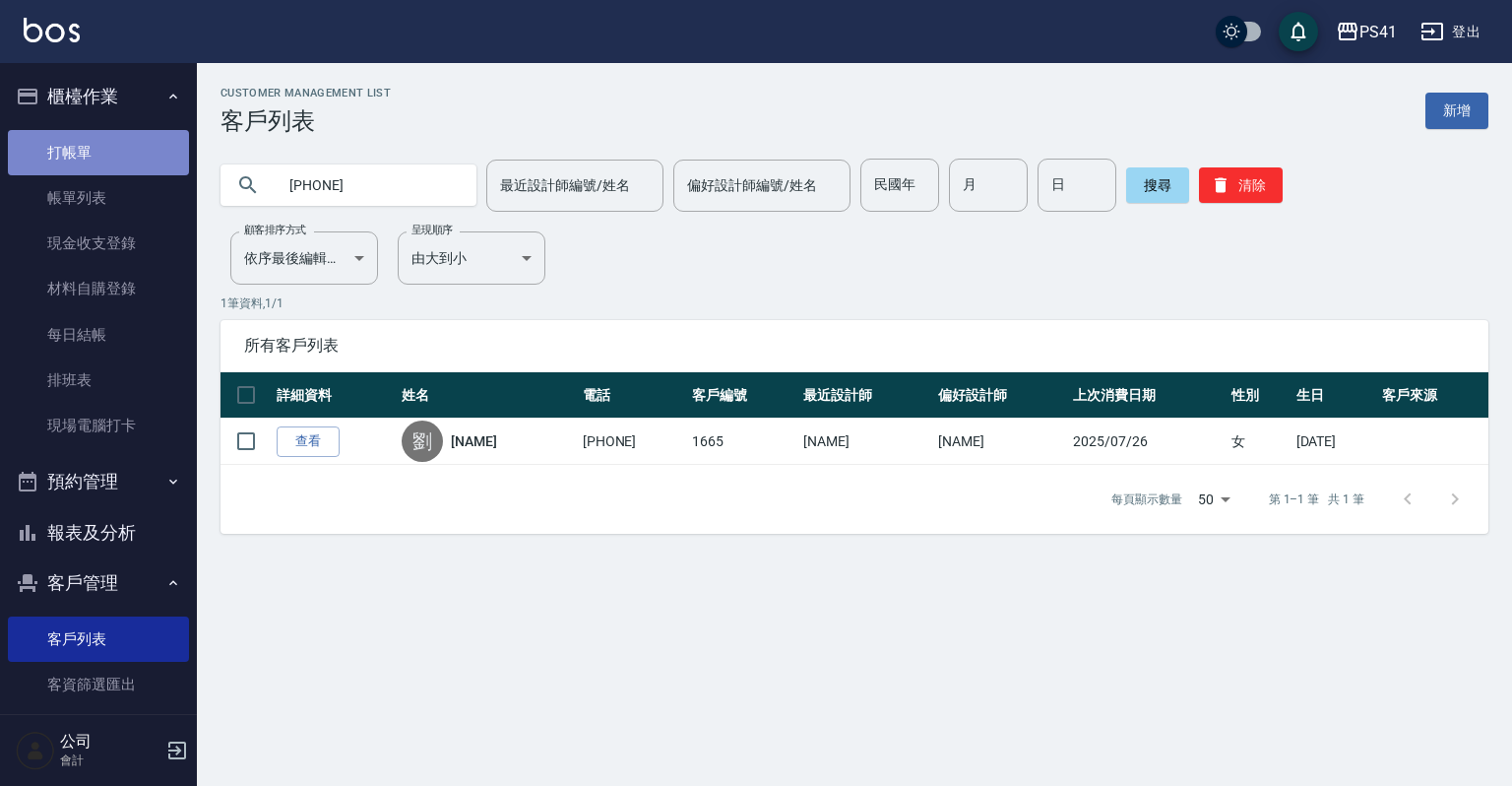 click on "打帳單" at bounding box center [98, 153] 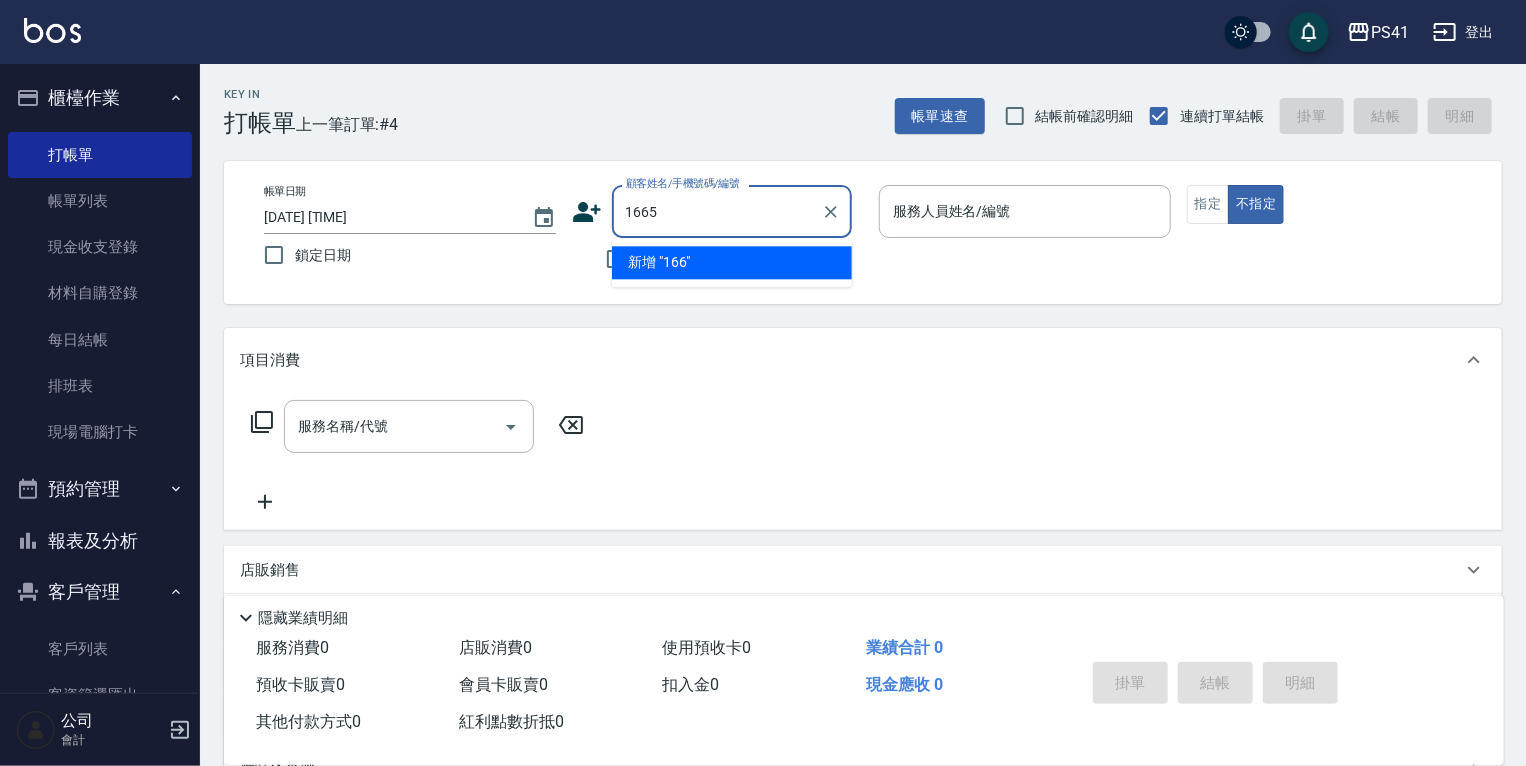 type on "1665" 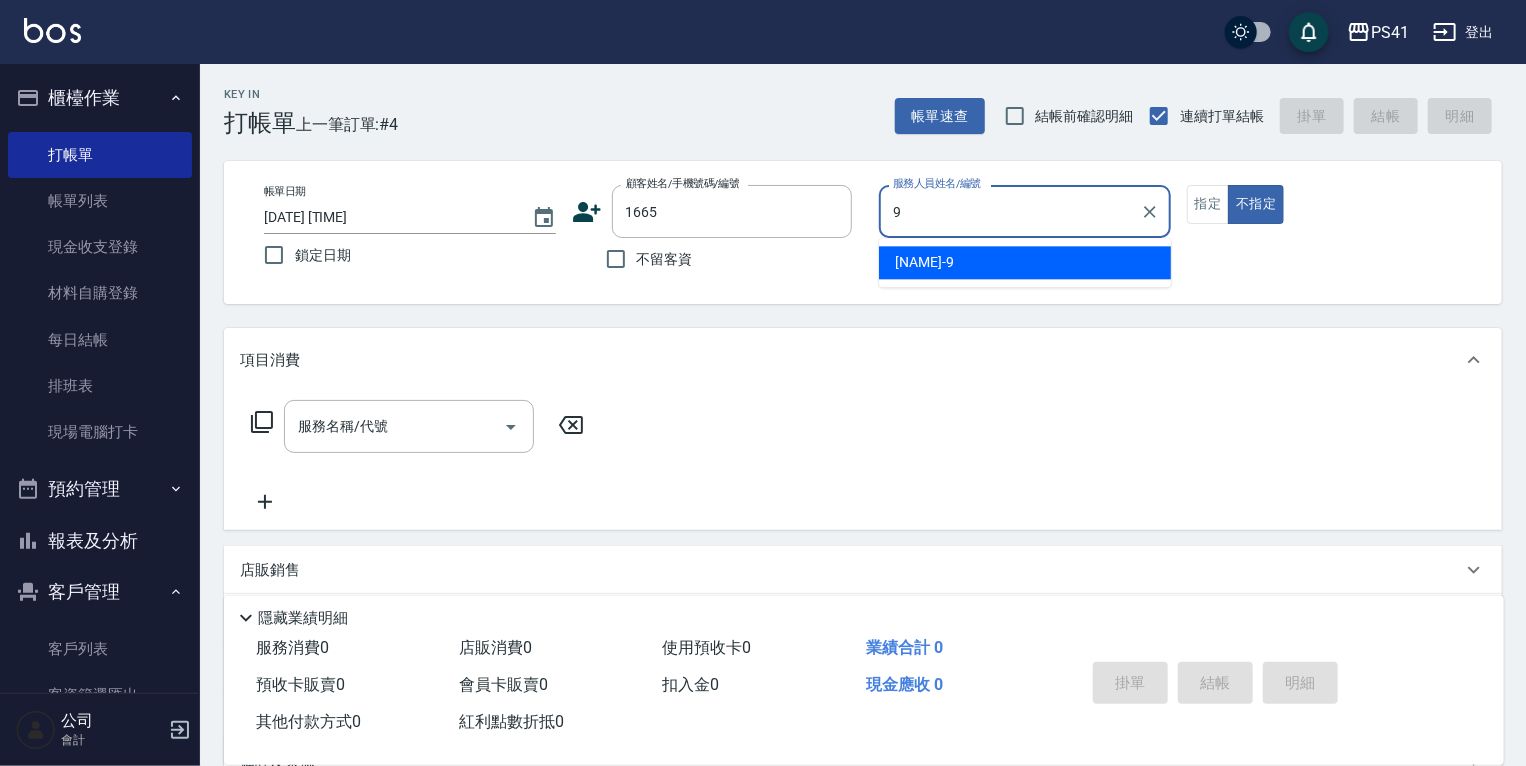 type on "[NAME]-9" 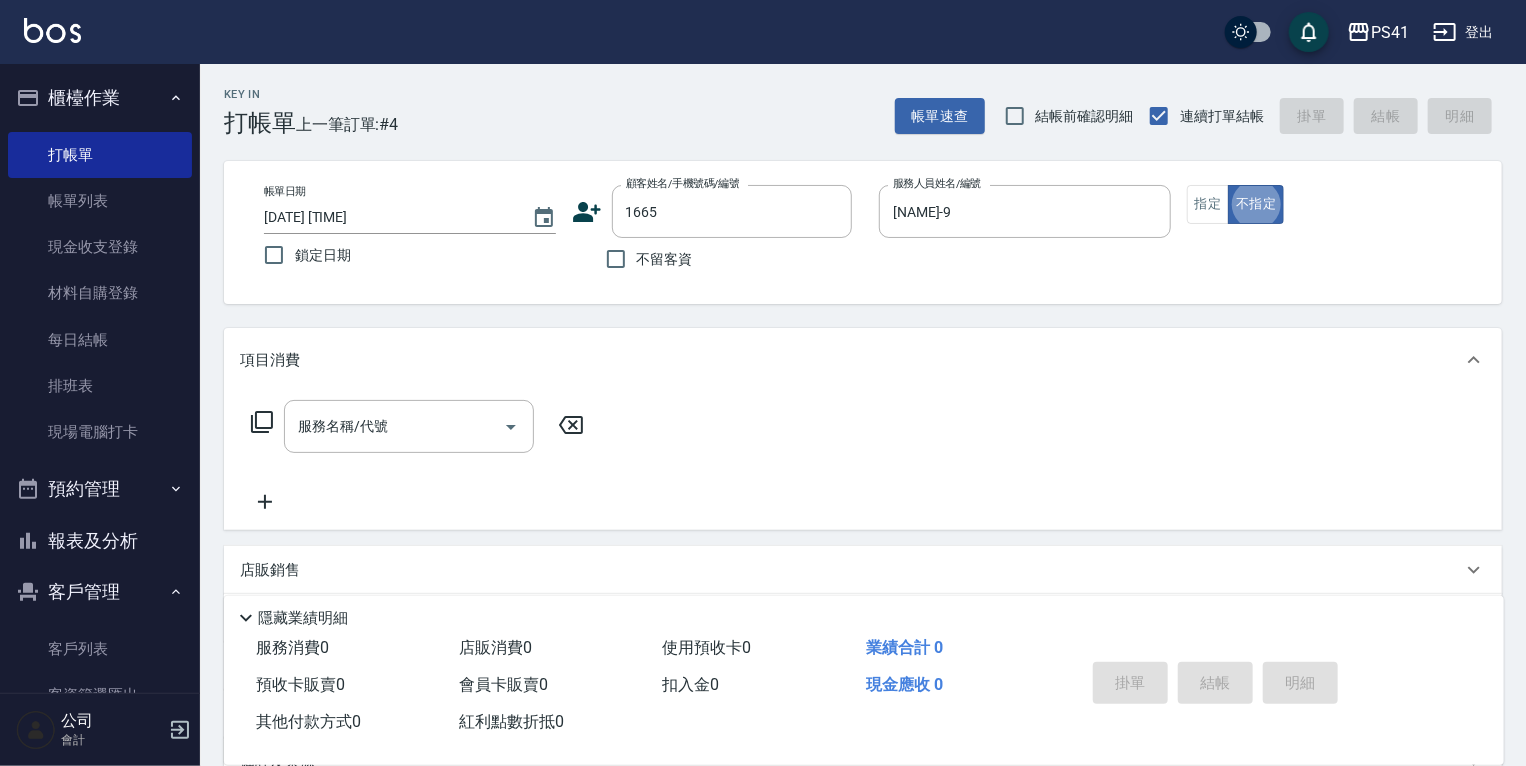 type on "false" 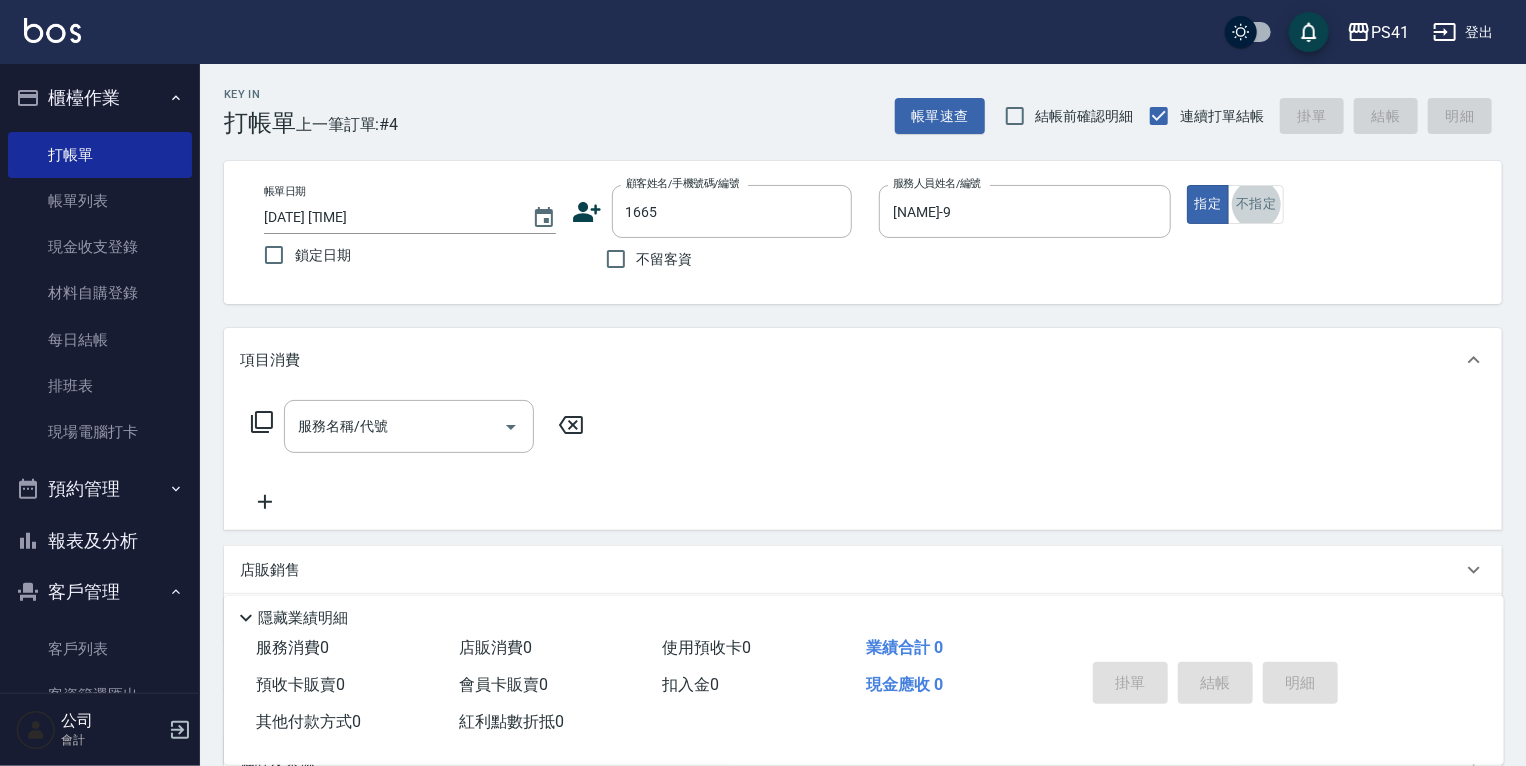 type on "[NAME] / [PHONE] / [POSTAL_CODE]" 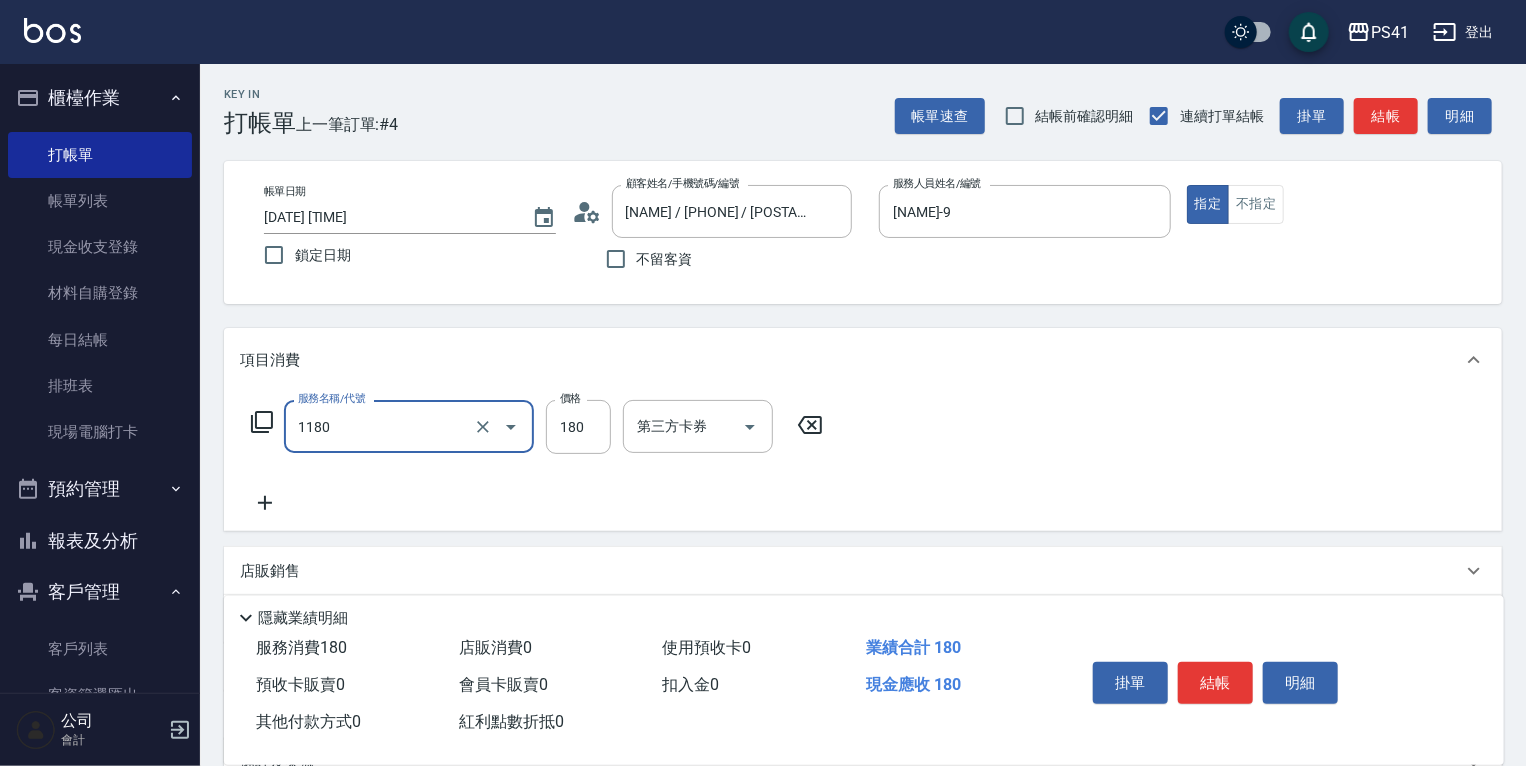 type on "洗髮(洗+剪不指定活動)(1180)" 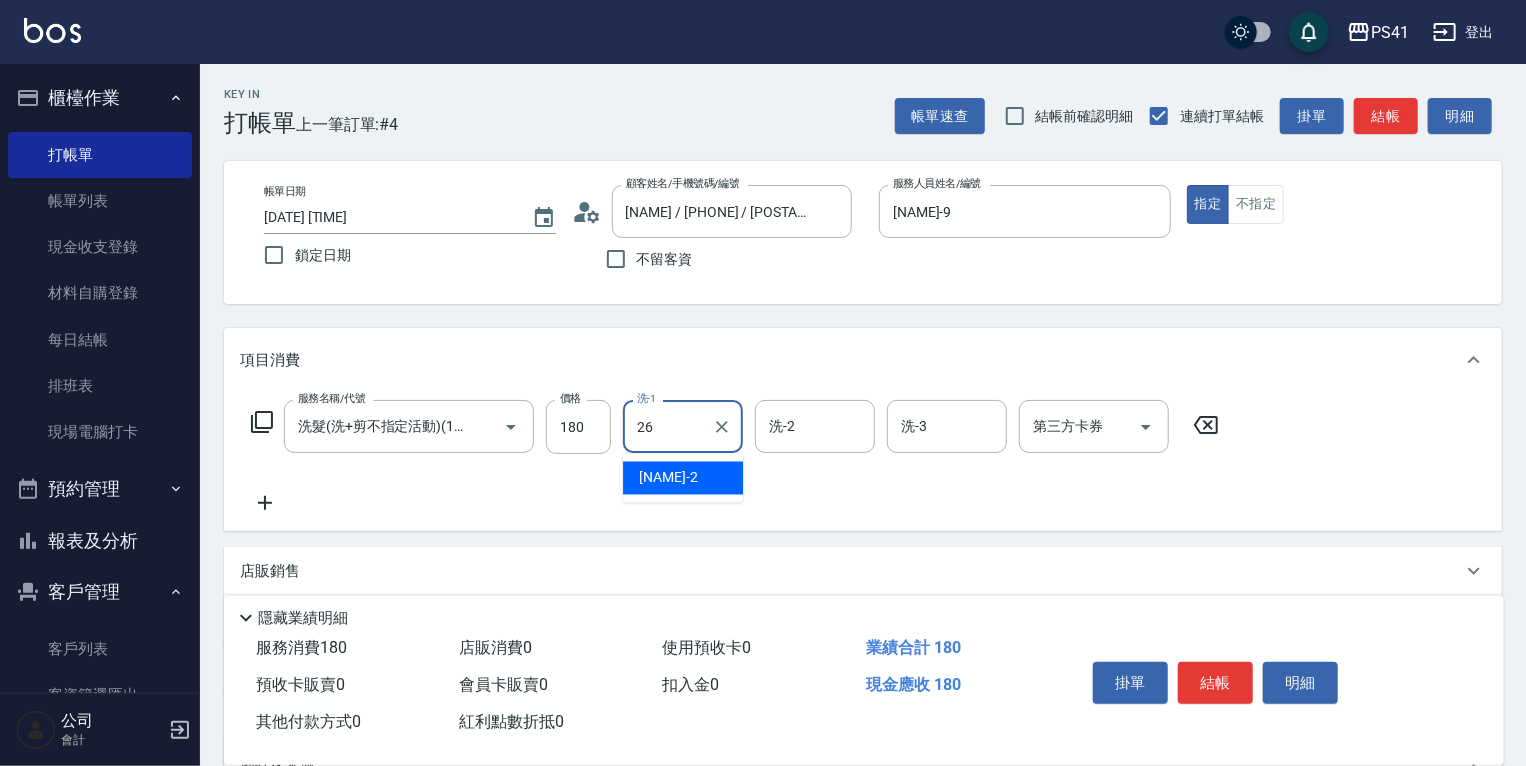 type on "[NAME]-[AGE]" 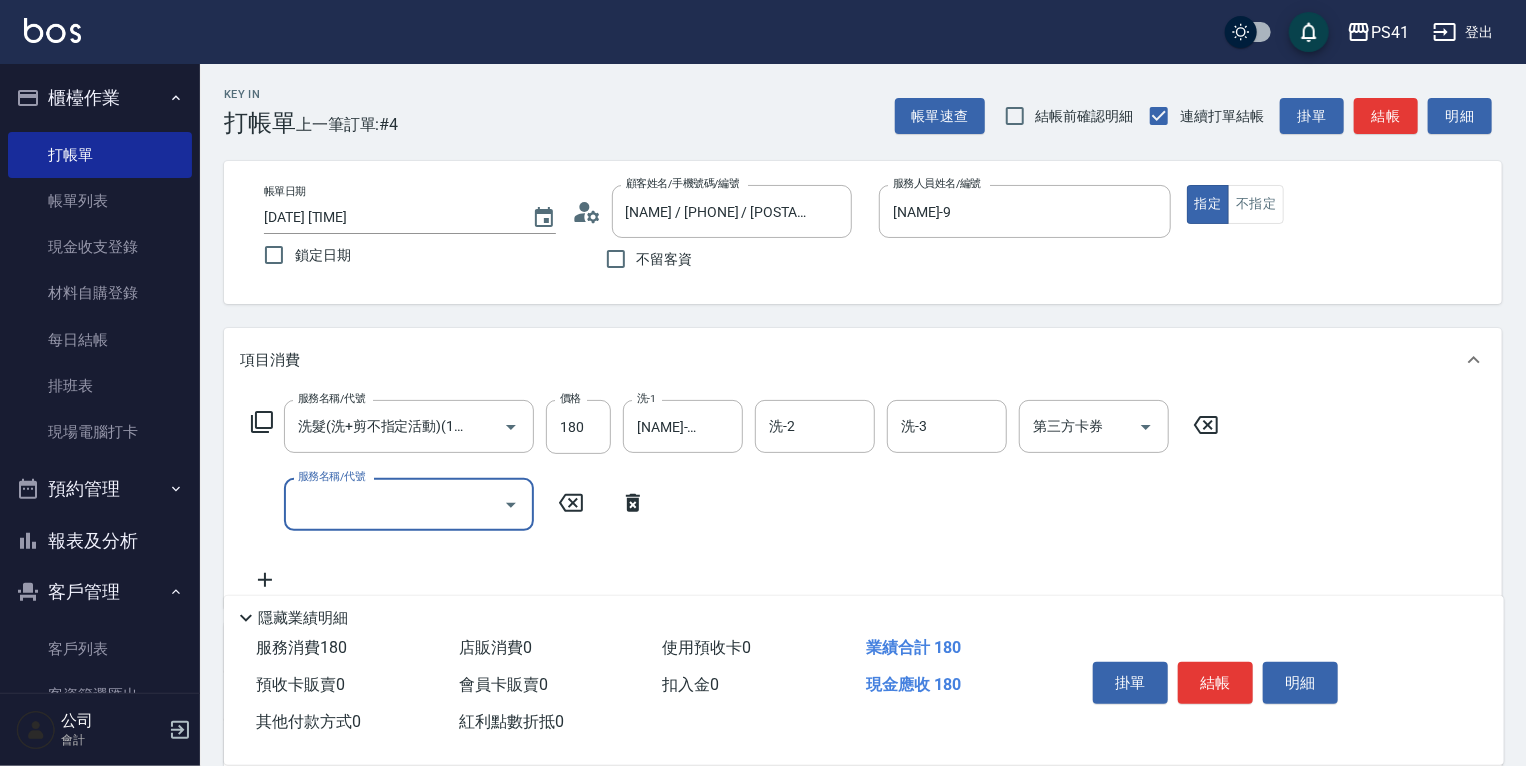 scroll, scrollTop: 0, scrollLeft: 0, axis: both 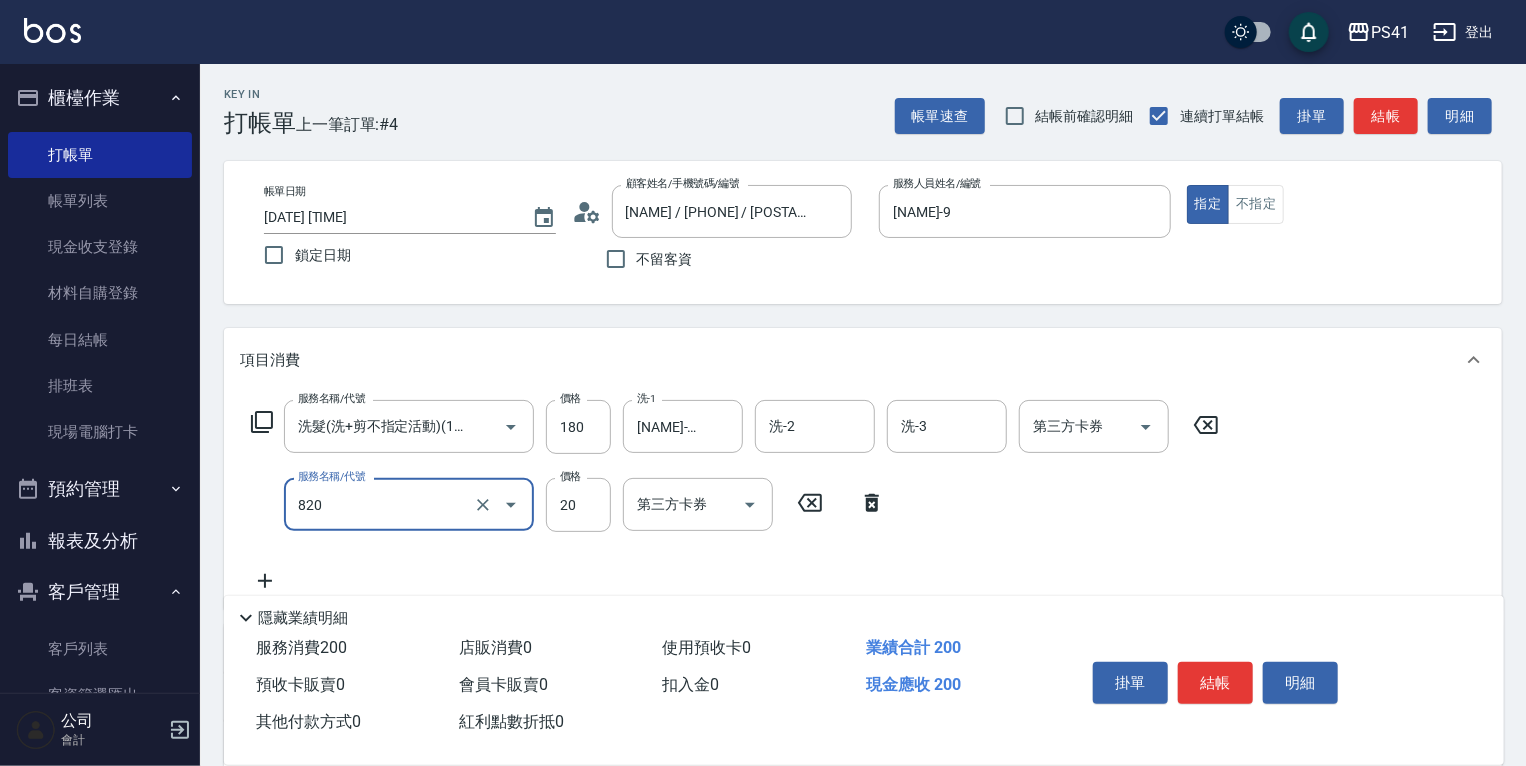 type on "潤絲(820)" 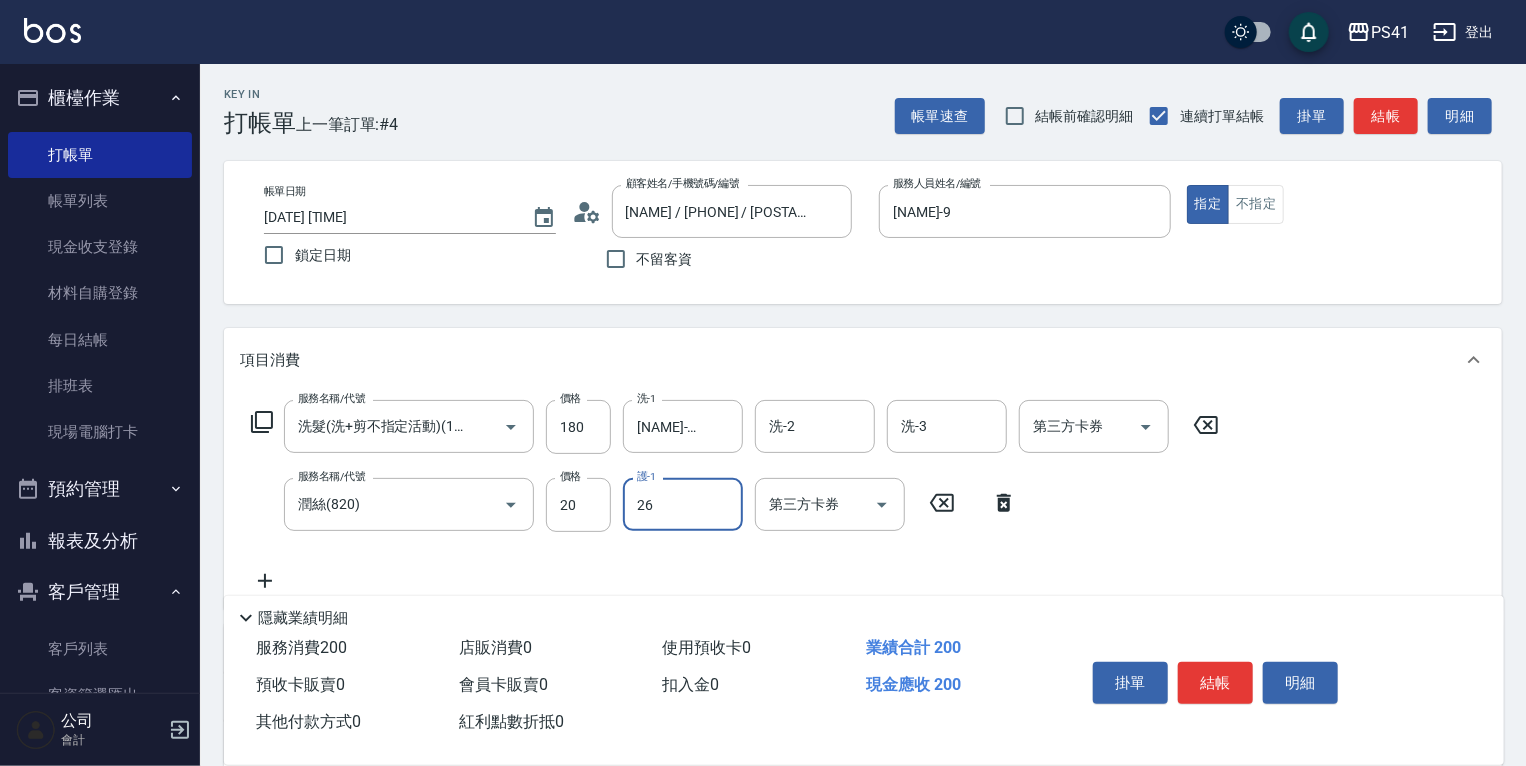 type on "[NAME]-[AGE]" 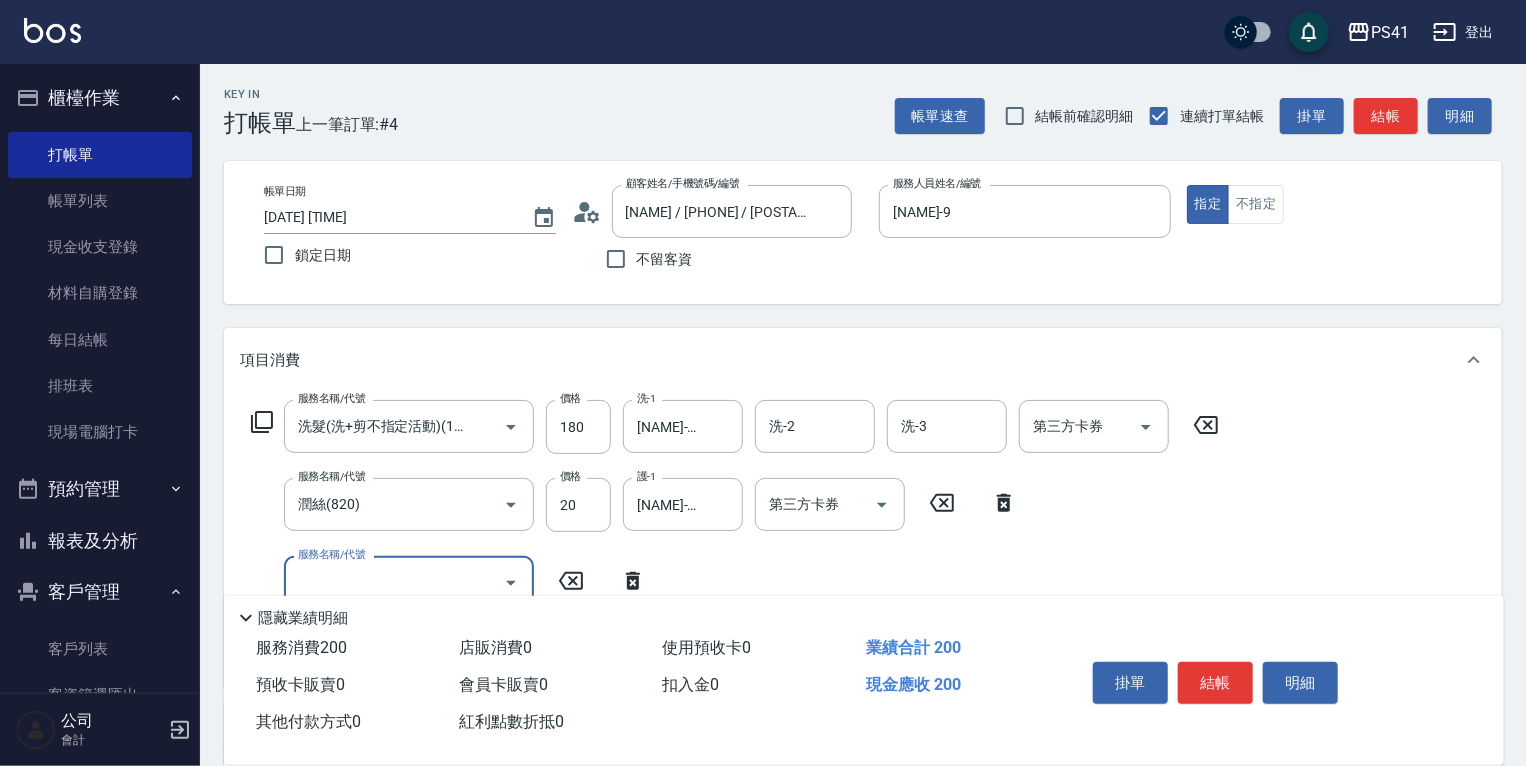 scroll, scrollTop: 0, scrollLeft: 0, axis: both 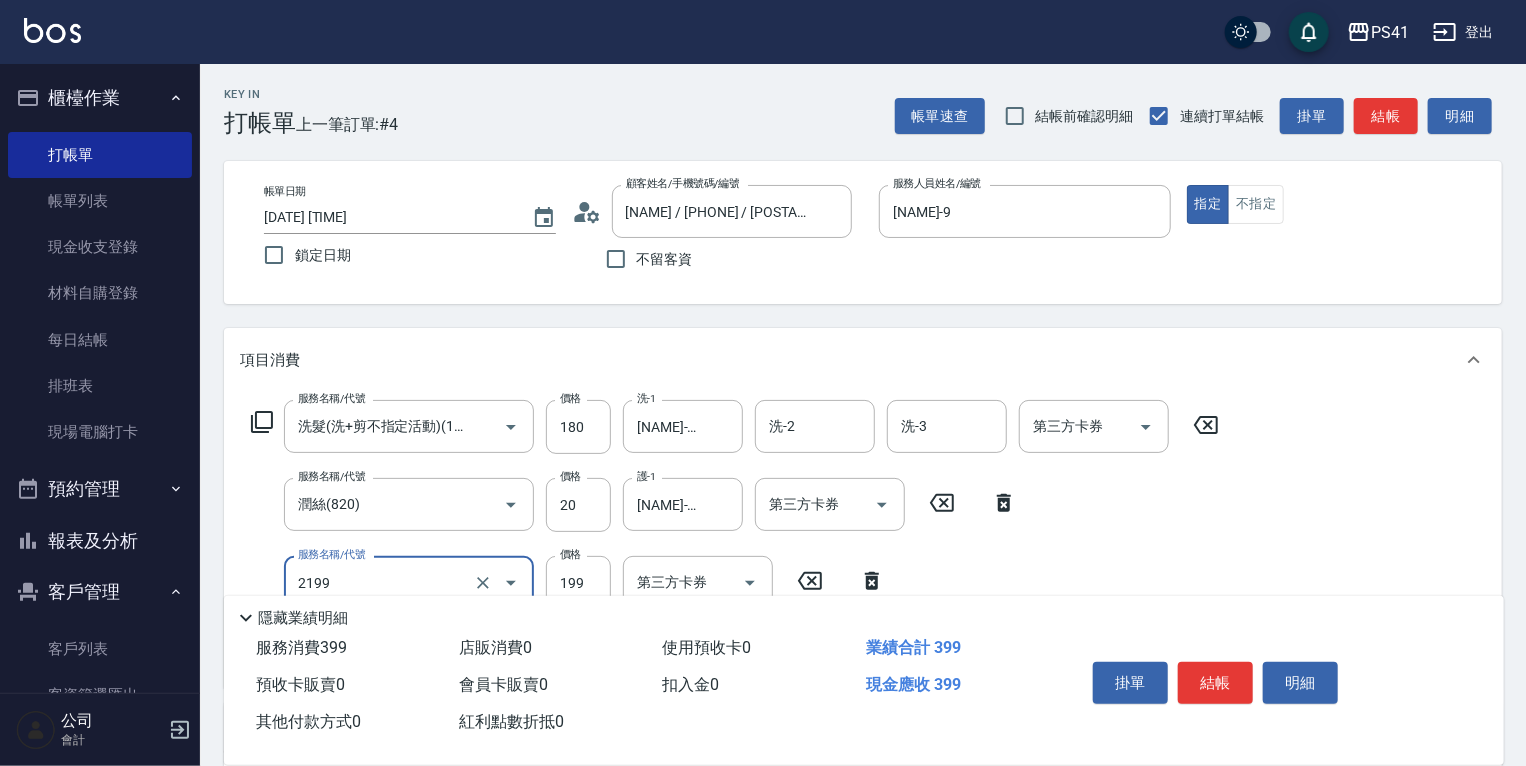 type on "不指定剪髮活動(2199)" 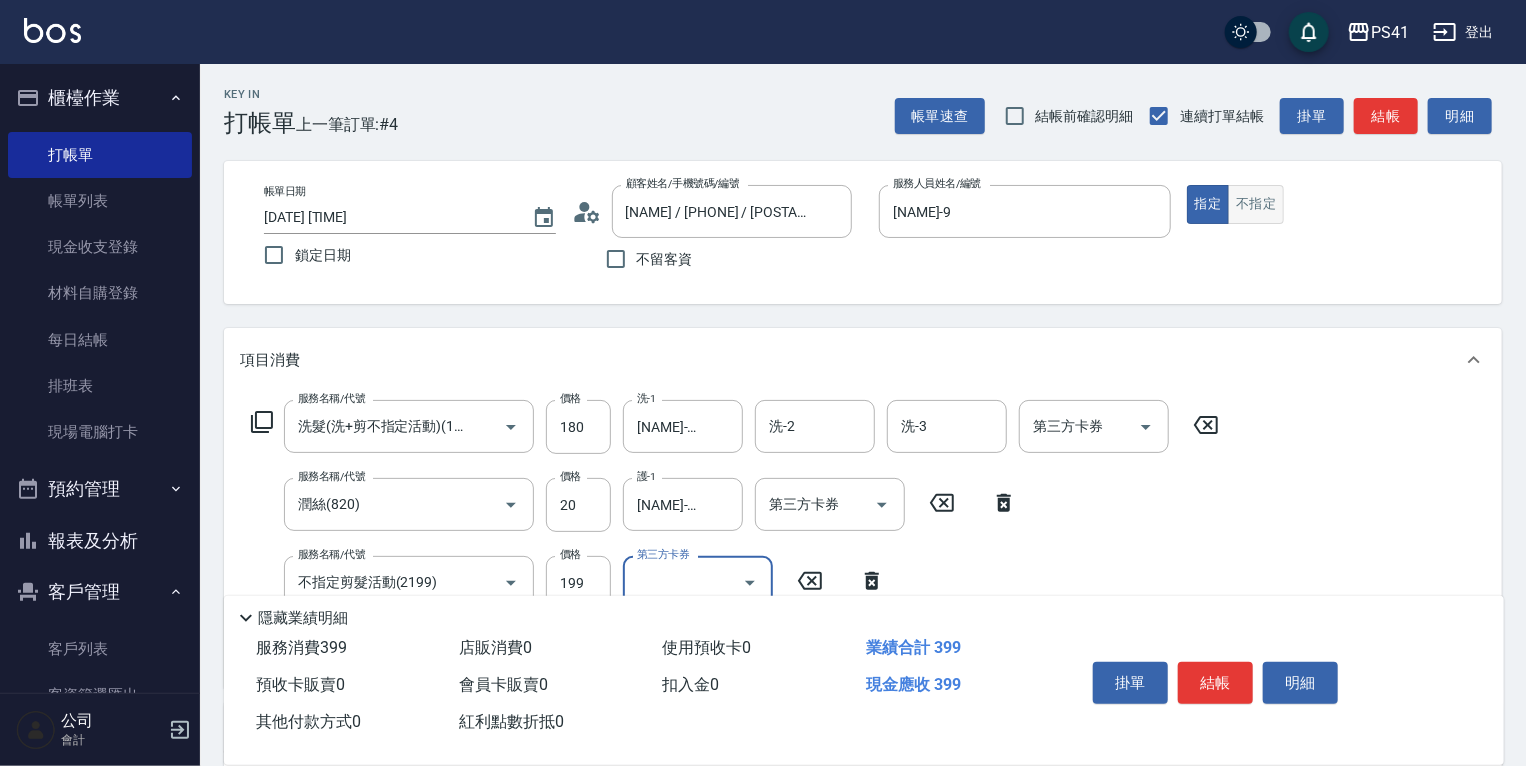 click on "不指定" at bounding box center (1256, 204) 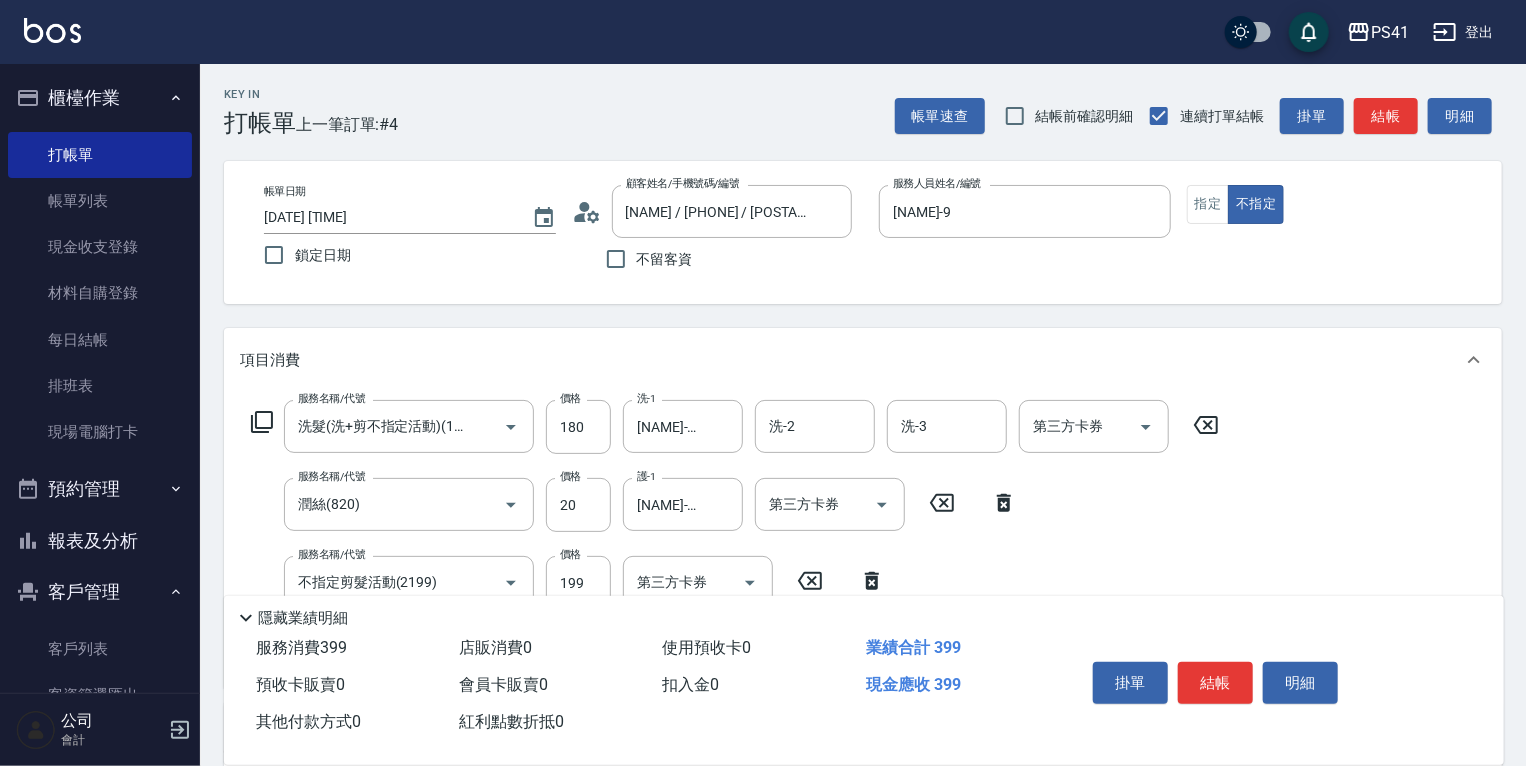 click on "結帳" at bounding box center (1386, 116) 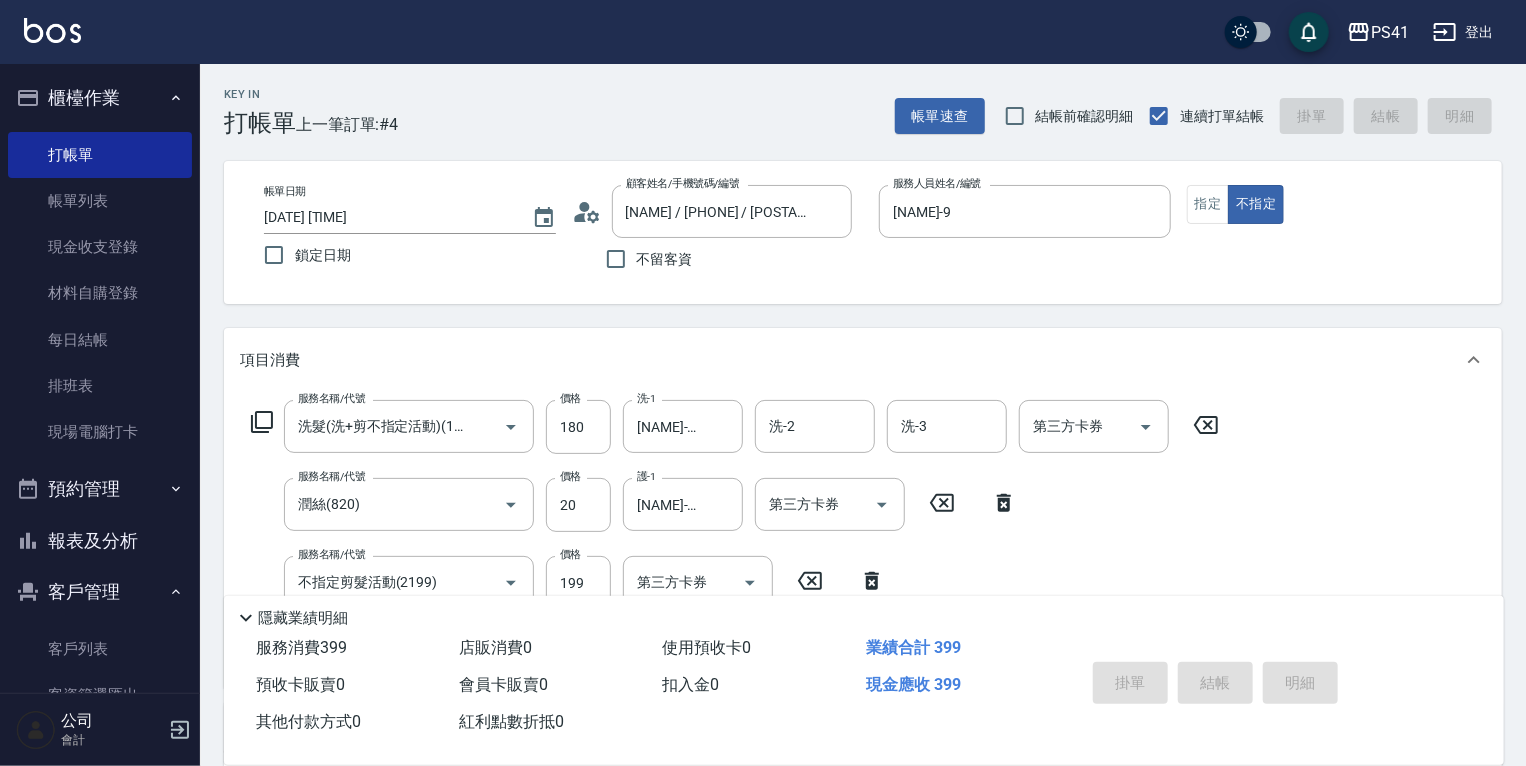 type 